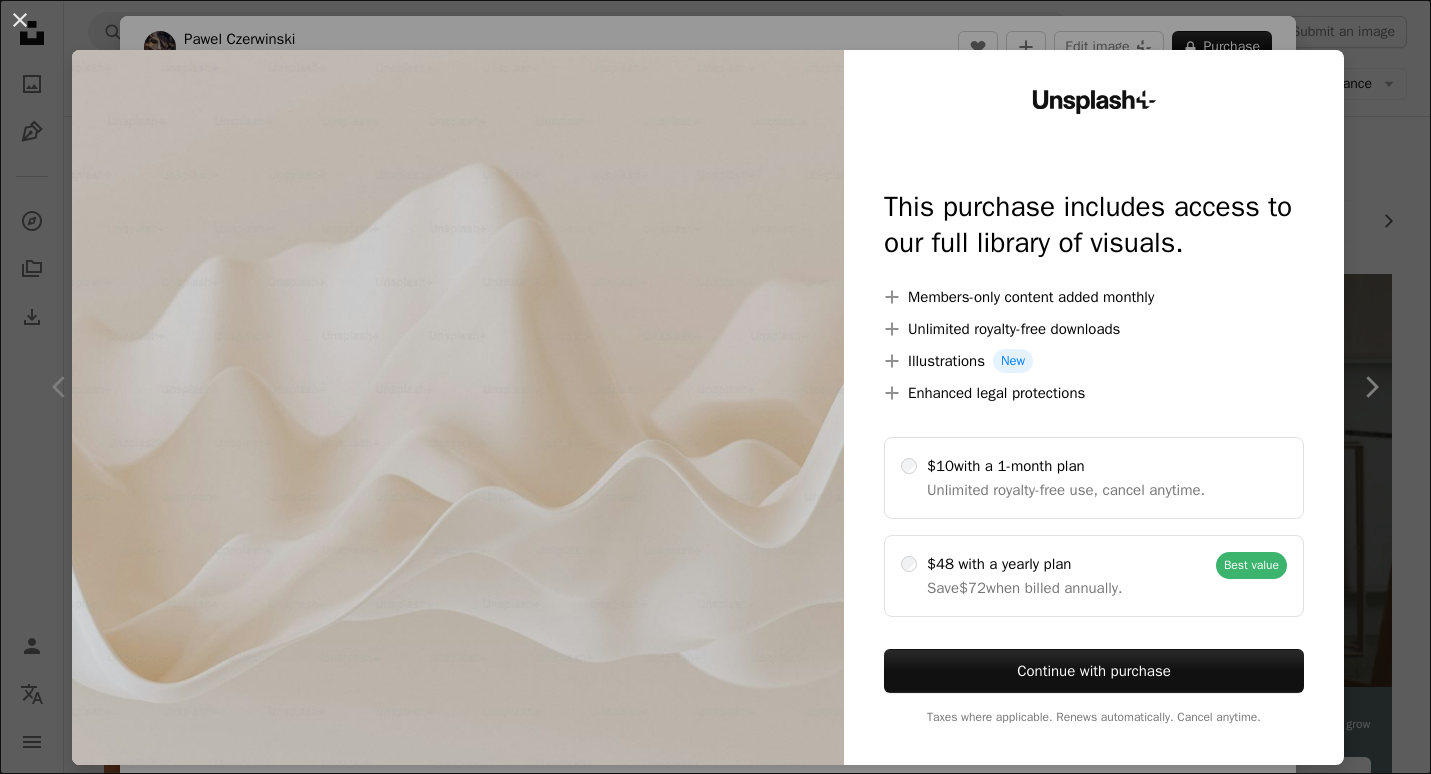 scroll, scrollTop: 5900, scrollLeft: 0, axis: vertical 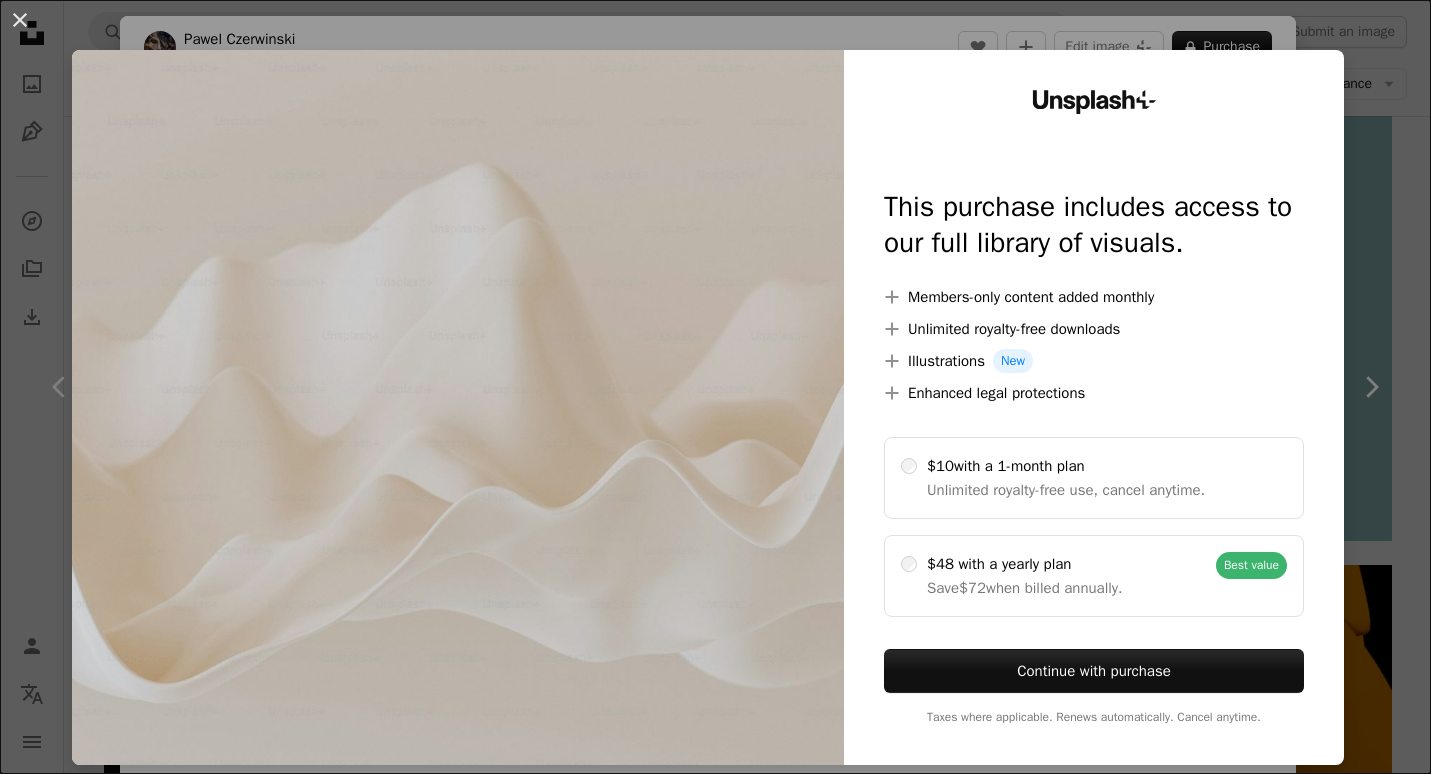 click on "An X shape Unsplash+ This purchase includes access to our full library of visuals. A plus sign Members-only content added monthly A plus sign Unlimited royalty-free downloads A plus sign Illustrations  New A plus sign Enhanced legal protections $10  with a 1-month plan Unlimited royalty-free use, cancel anytime. $48   with a yearly plan Save  $72  when billed annually. Best value Continue with purchase Taxes where applicable. Renews automatically. Cancel anytime." at bounding box center (715, 387) 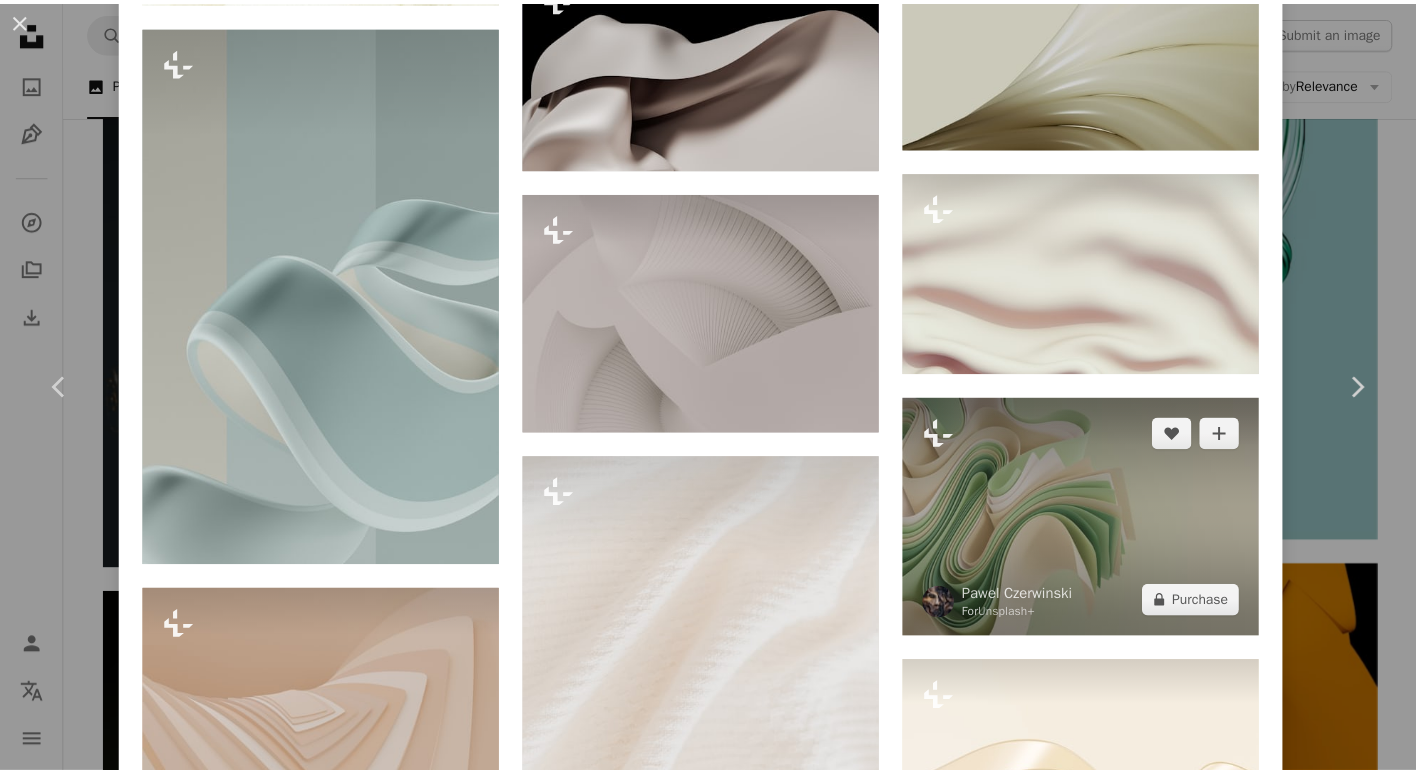 scroll, scrollTop: 3600, scrollLeft: 0, axis: vertical 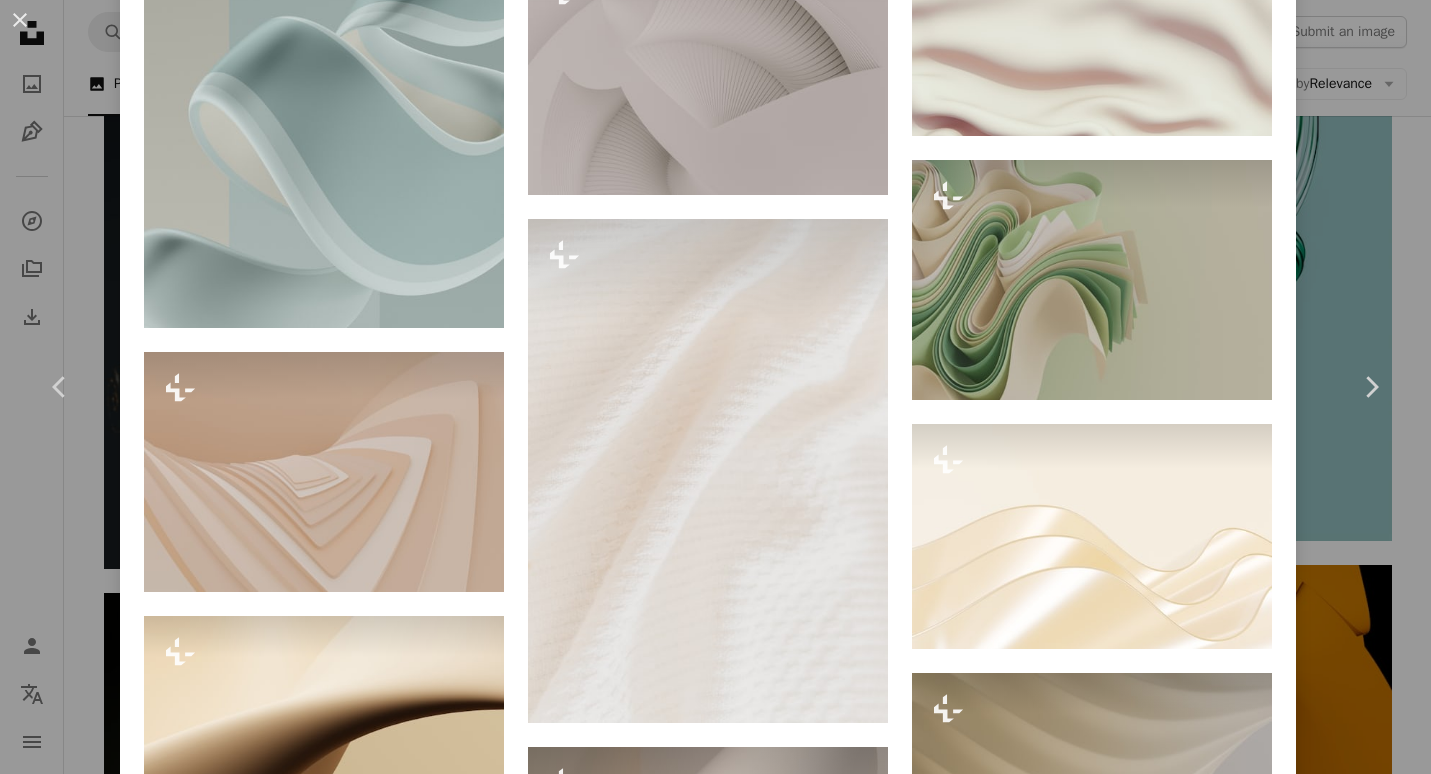 click on "Say thanks! Give a shoutout to [PERSON] on social or copy the text below to attribute. ... Photo by [PERSON] on Unsplash ... Published on [DATE] ..." at bounding box center [715, 387] 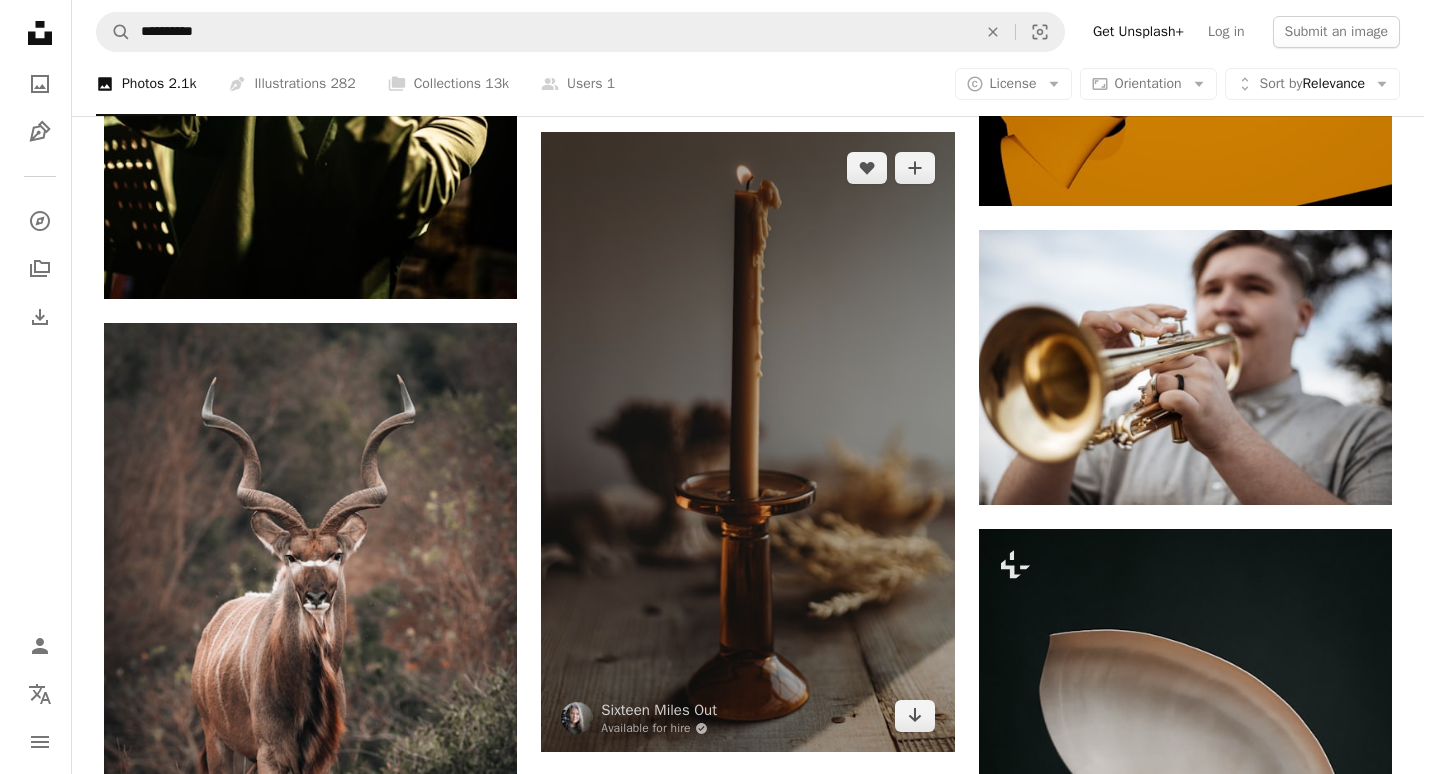 scroll, scrollTop: 7200, scrollLeft: 0, axis: vertical 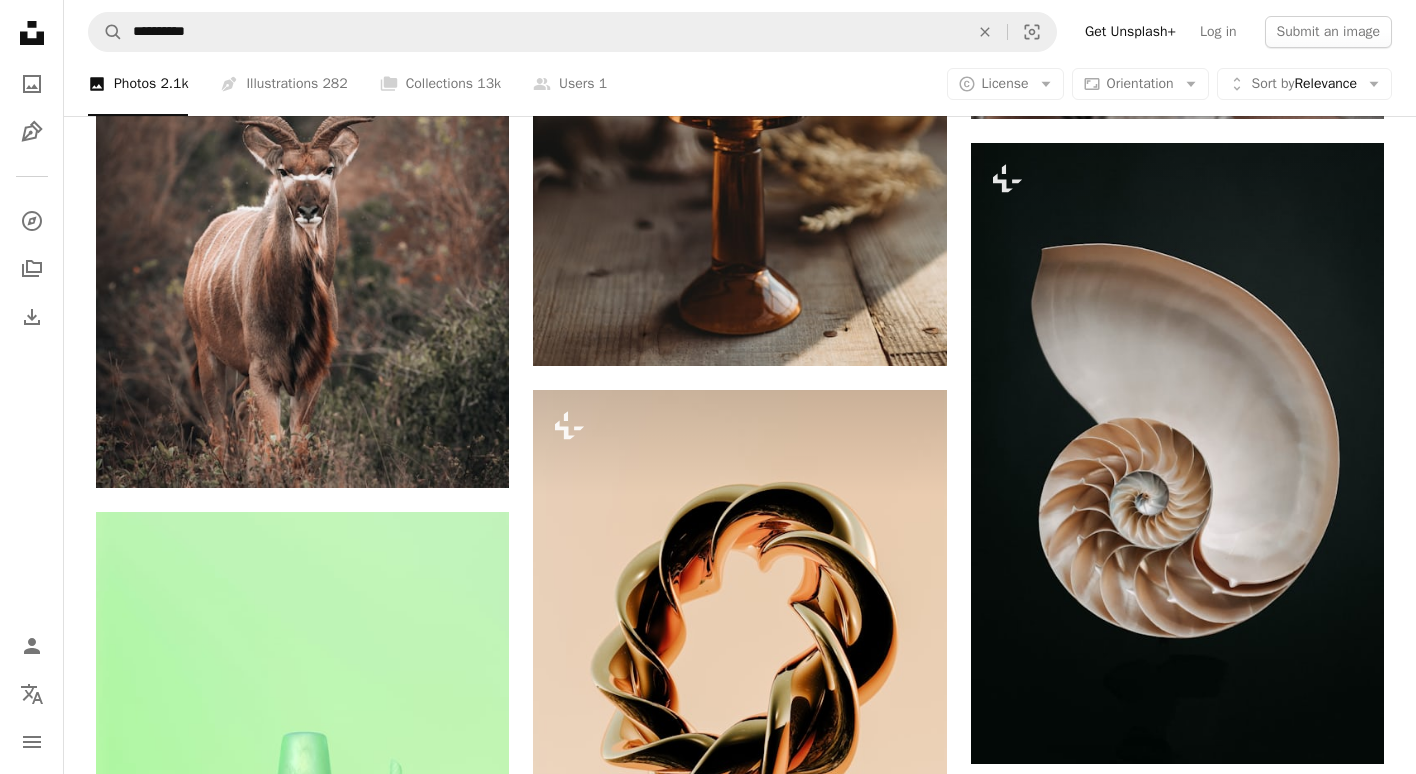 click at bounding box center [1177, 945] 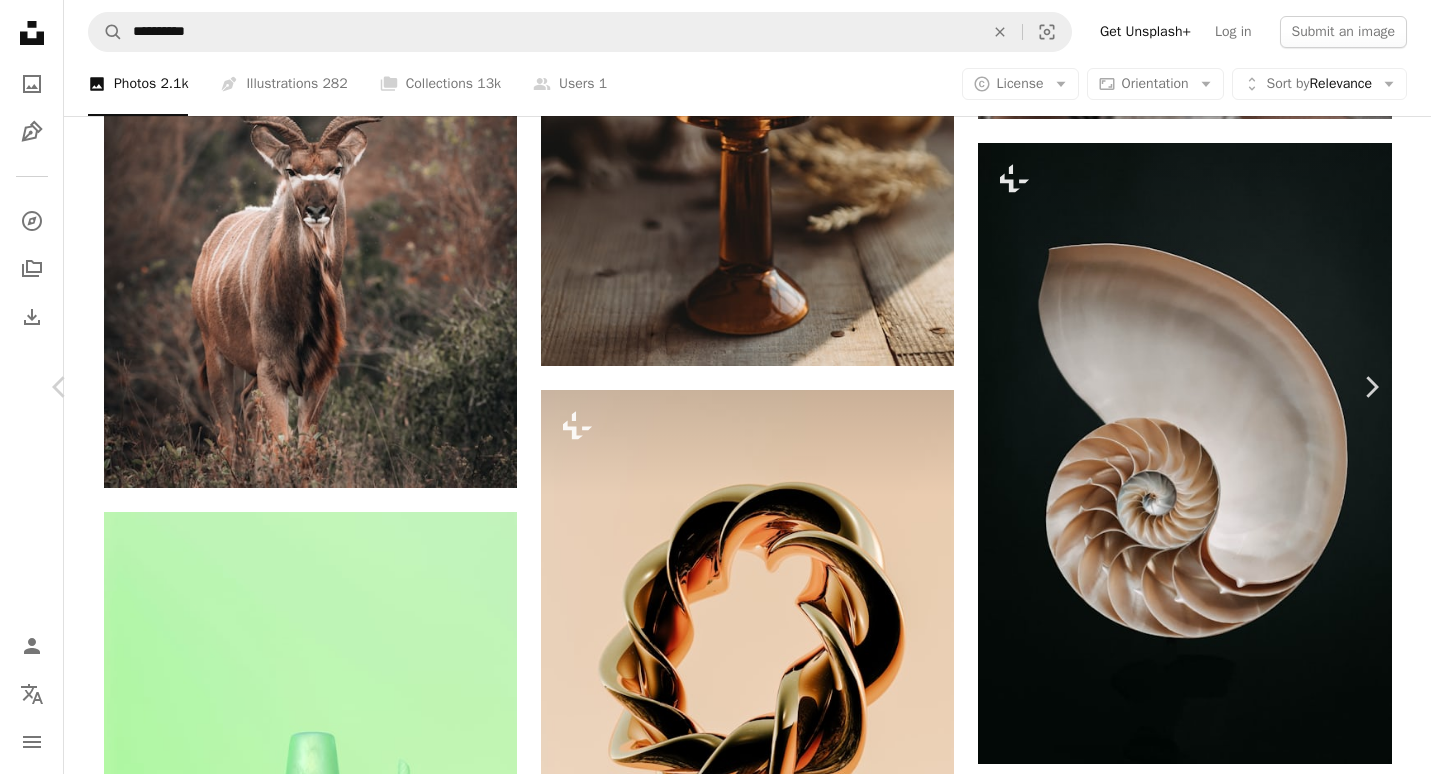 scroll, scrollTop: 7400, scrollLeft: 0, axis: vertical 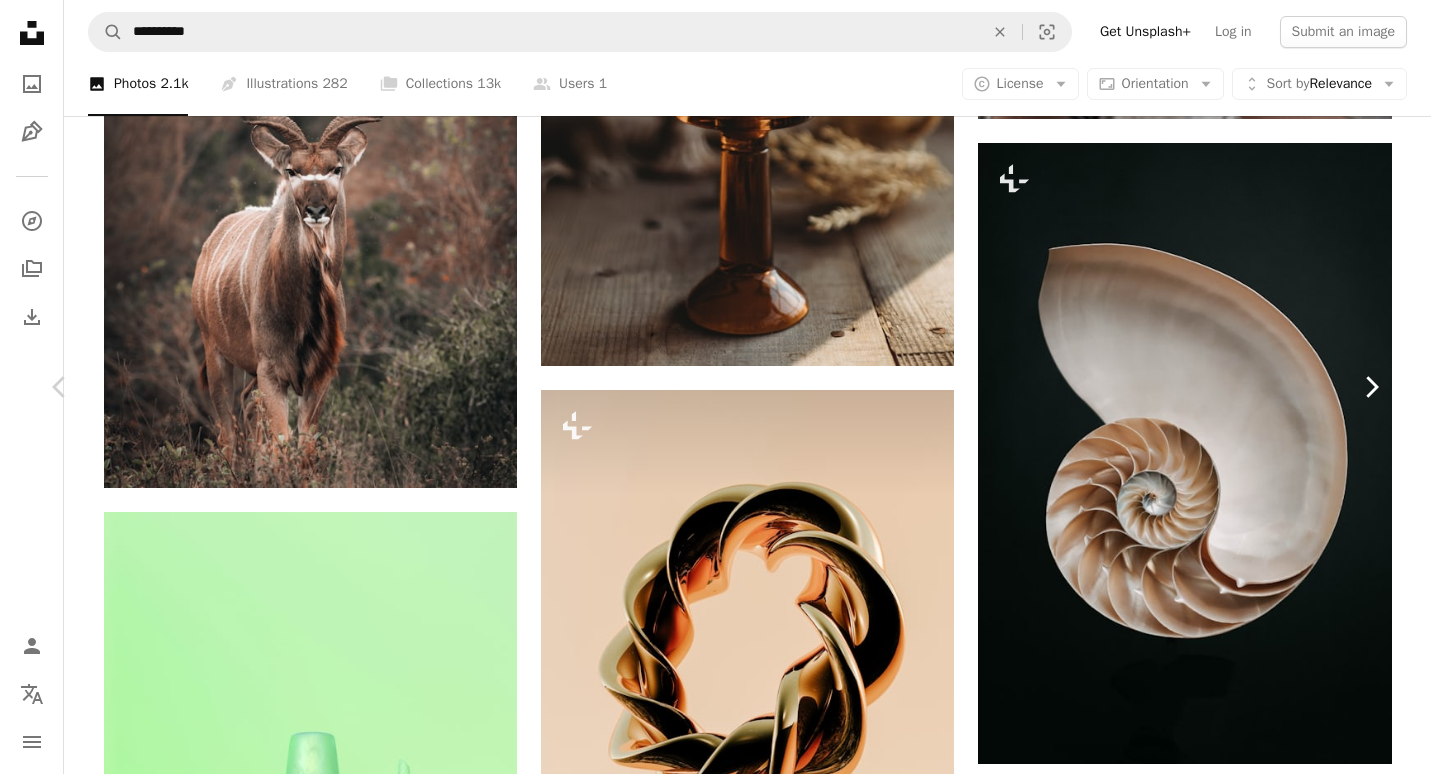 click on "Chevron right" at bounding box center (1371, 387) 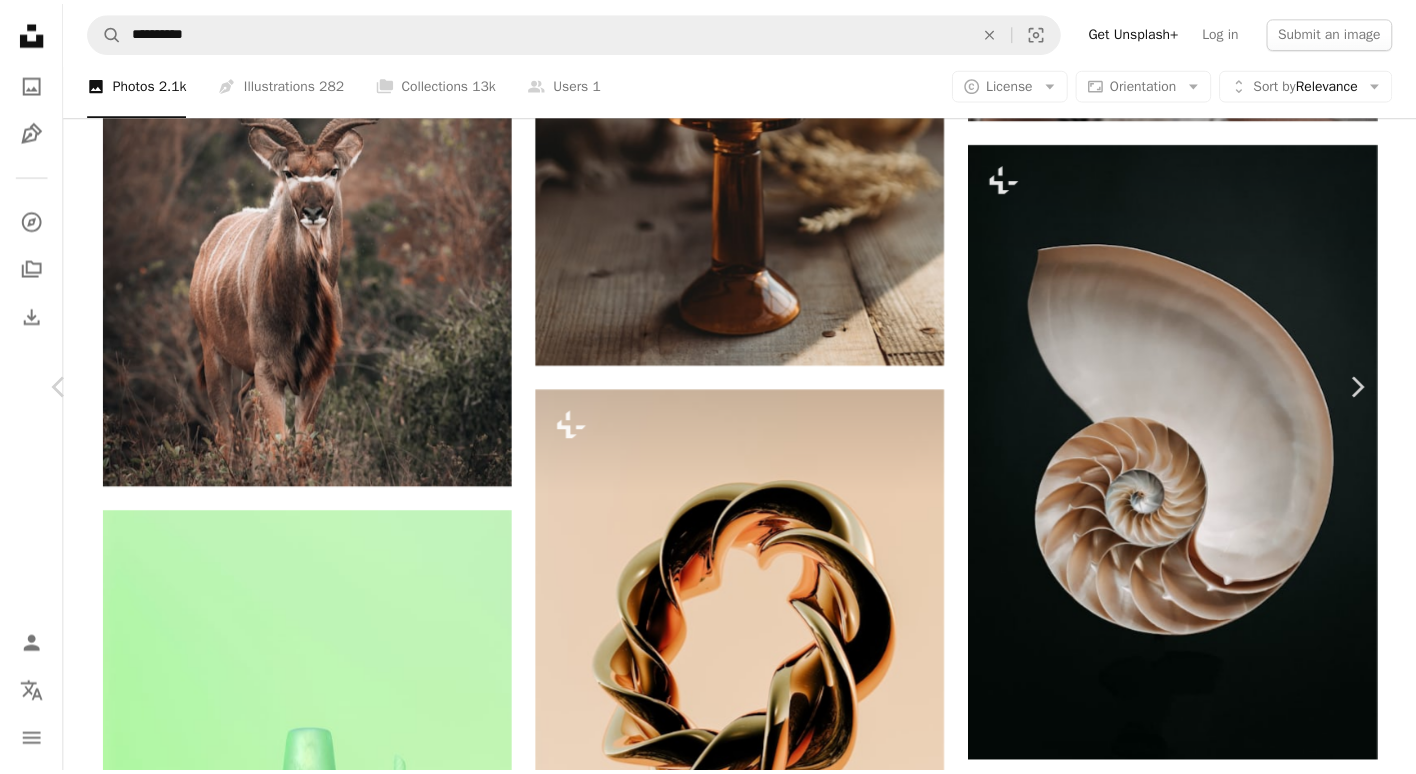 scroll, scrollTop: 0, scrollLeft: 0, axis: both 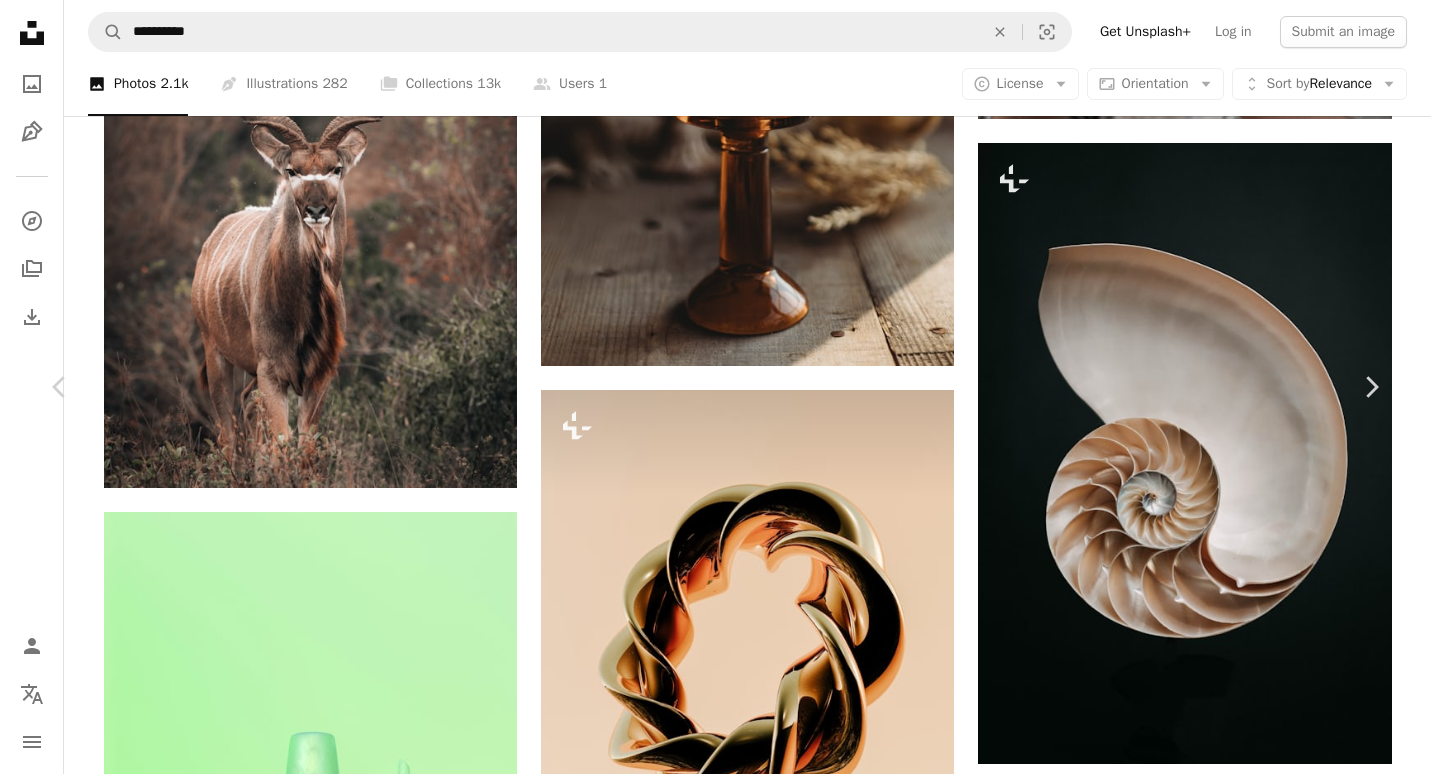 click on "An X shape Chevron left Chevron right A. C. For  Unsplash+ A heart A plus sign Edit image   Plus sign for Unsplash+ A lock   Purchase Zoom in Featured in Photos A forward-right arrow Share More Actions Calendar outlined Published on  January 26, 2023 Safety Licensed under the  Unsplash+ License wallpaper background gold 3d render digital image wallpapers render backgrounds HD Wallpapers From this series Chevron right Plus sign for Unsplash+ Plus sign for Unsplash+ Plus sign for Unsplash+ Plus sign for Unsplash+ Plus sign for Unsplash+ Plus sign for Unsplash+ Plus sign for Unsplash+ Plus sign for Unsplash+ Plus sign for Unsplash+ Plus sign for Unsplash+ Related images Plus sign for Unsplash+ A heart A plus sign A. C. For  Unsplash+ A lock   Purchase Plus sign for Unsplash+ A heart A plus sign Zyanya Citlalli For  Unsplash+ A lock   Purchase Plus sign for Unsplash+ A heart A plus sign A Chosen Soul For  Unsplash+ A lock   Purchase Plus sign for Unsplash+ A heart A plus sign A. C. For  Unsplash+ A lock   A heart" at bounding box center [715, 43789] 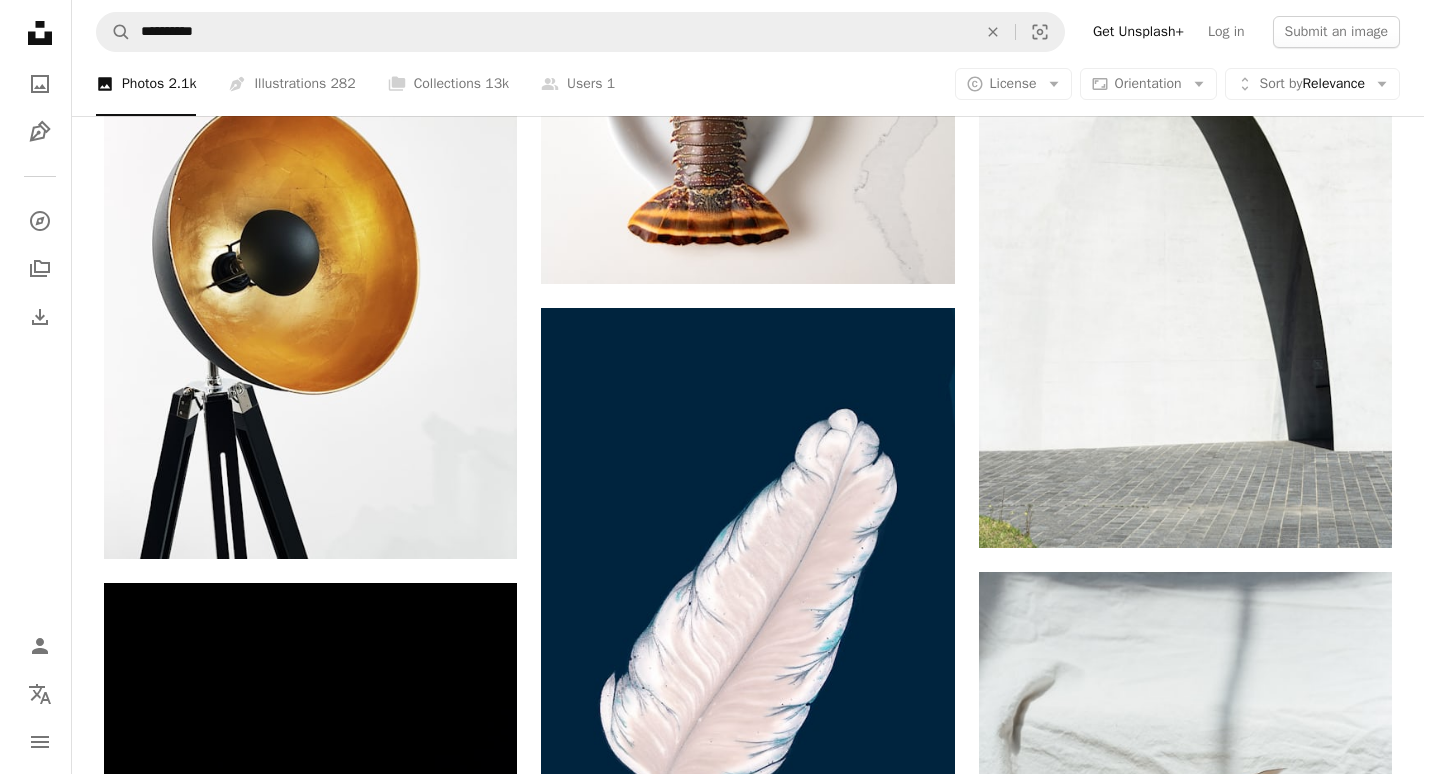 scroll, scrollTop: 900, scrollLeft: 0, axis: vertical 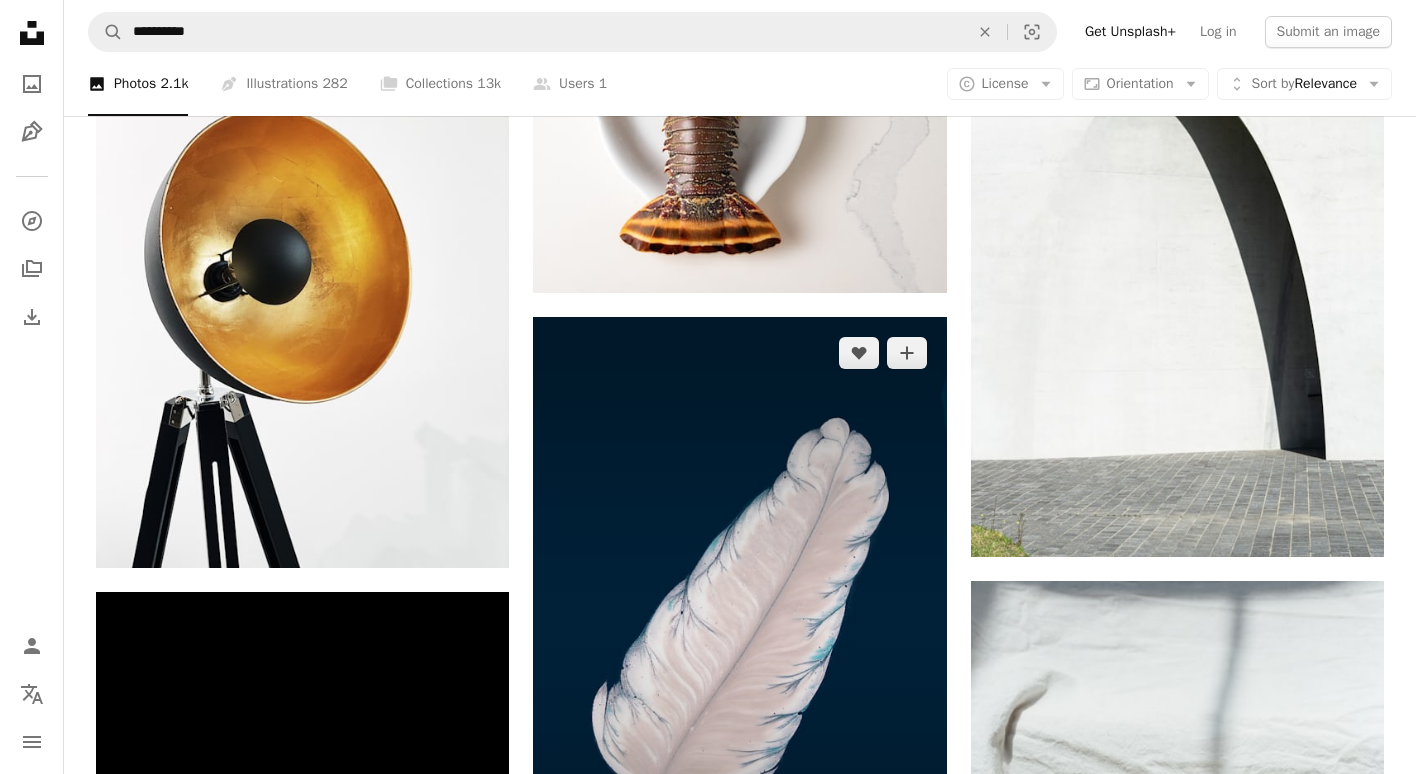 click at bounding box center [739, 627] 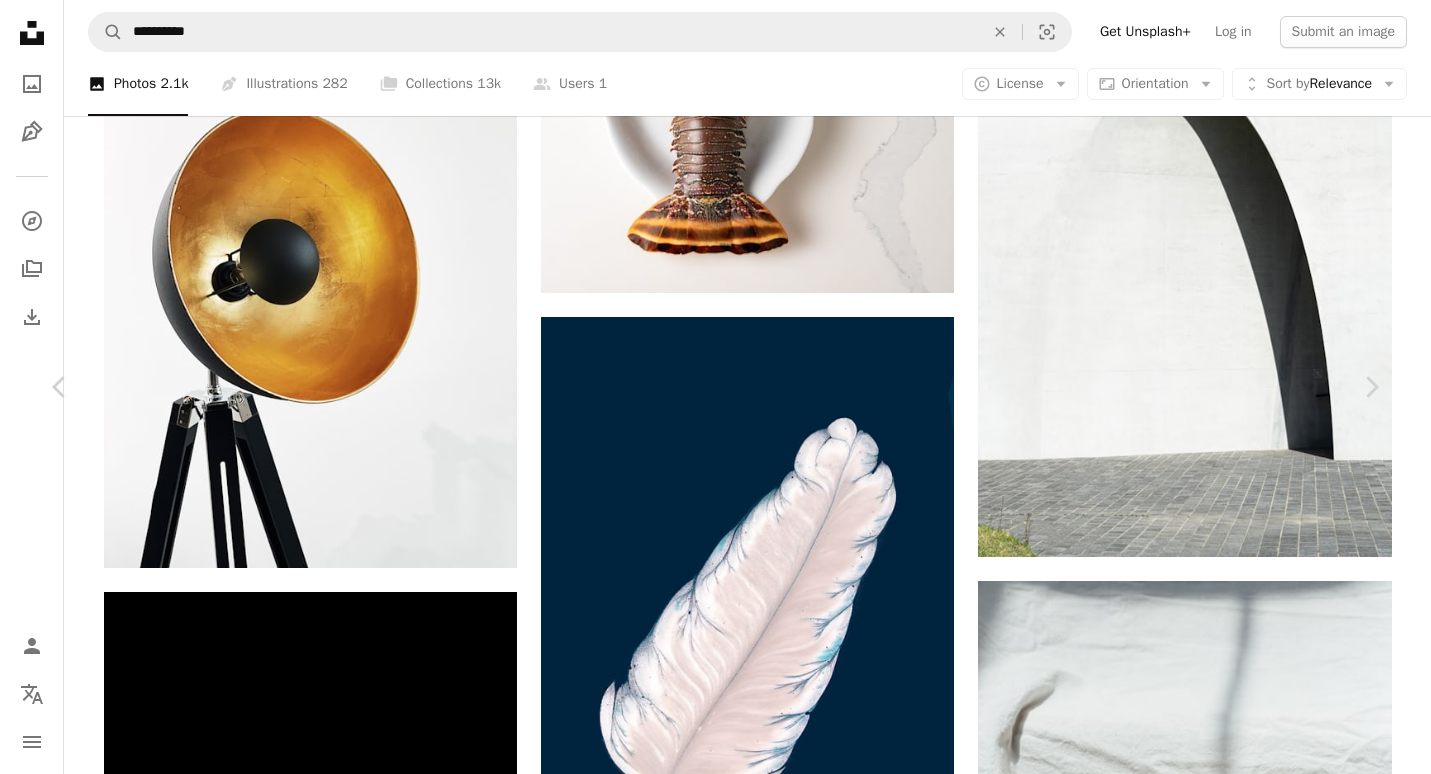 scroll, scrollTop: 4932, scrollLeft: 0, axis: vertical 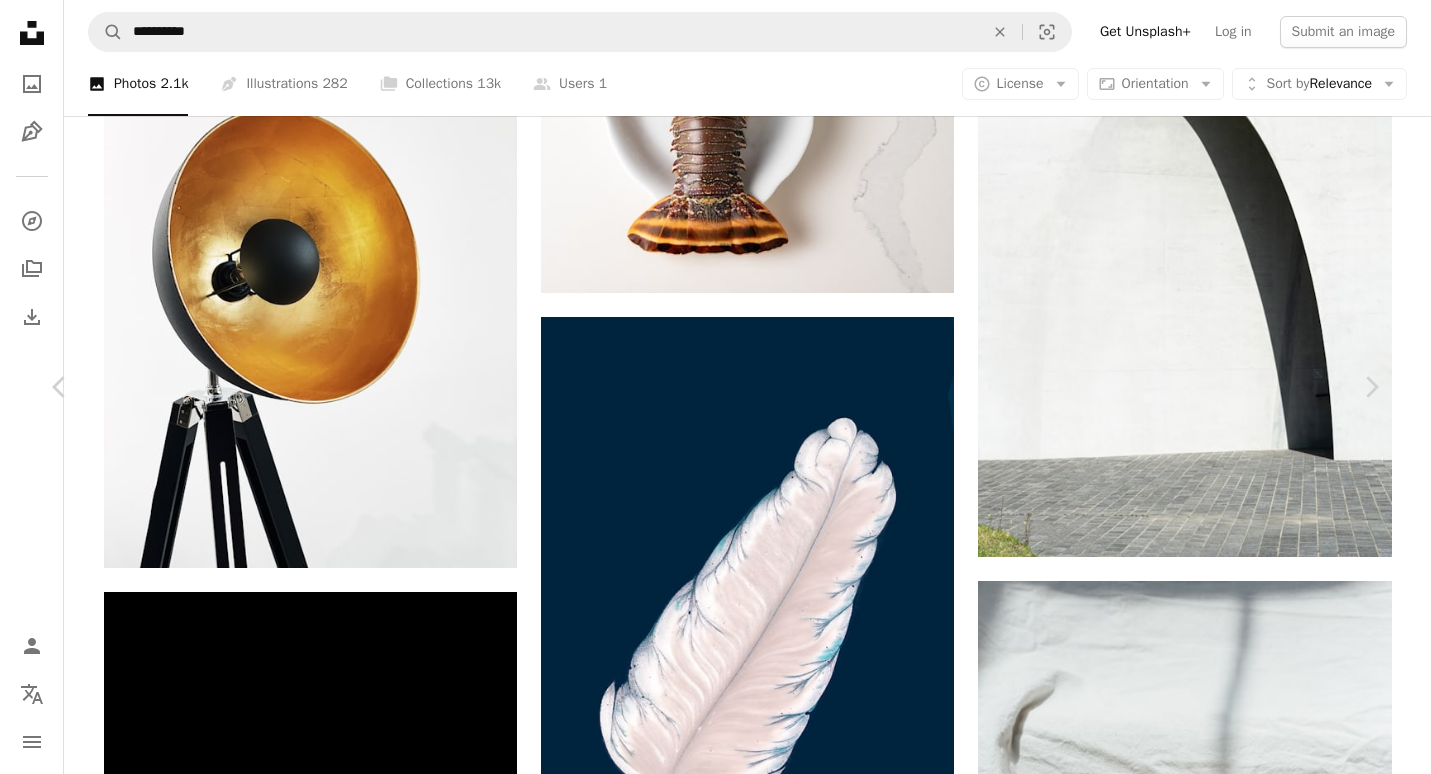 click at bounding box center [708, 50398] 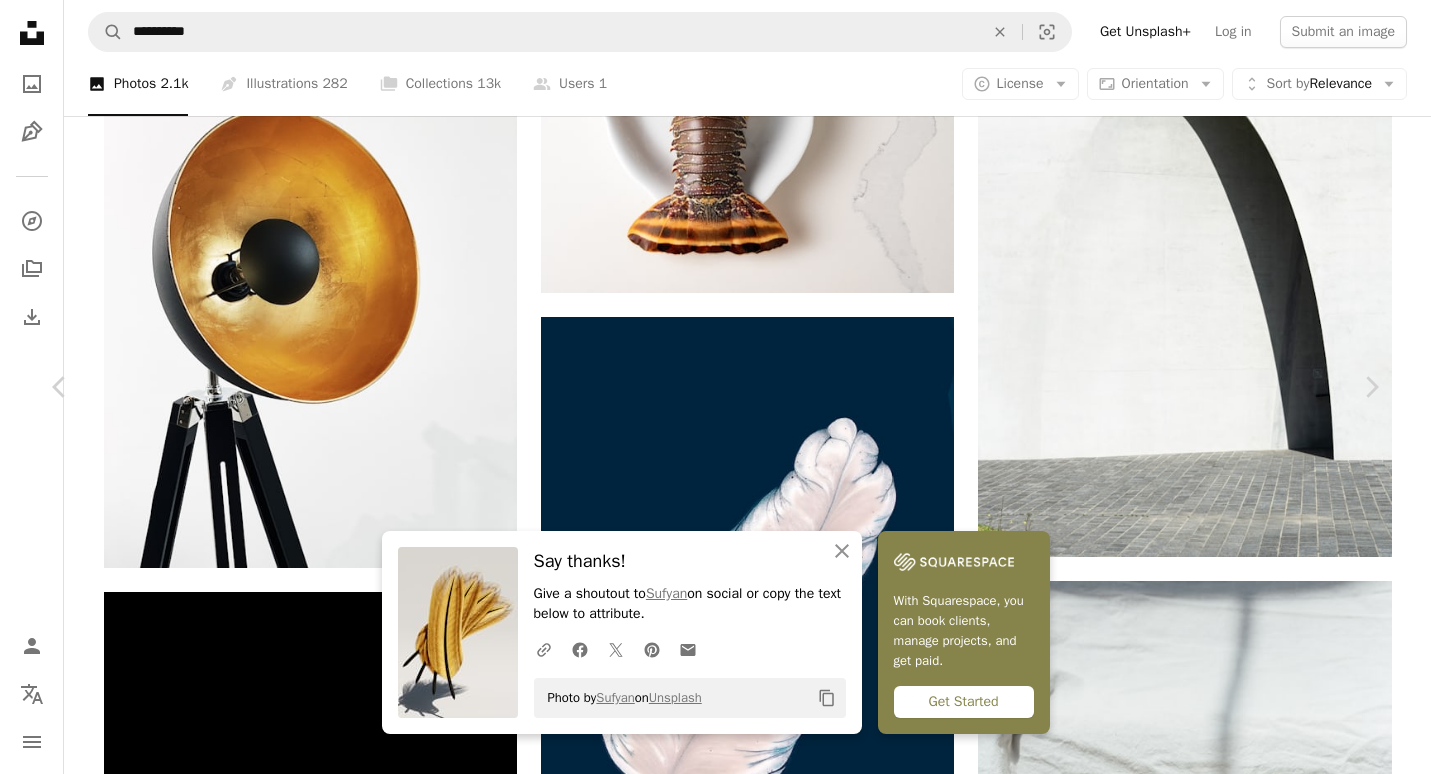 scroll, scrollTop: 900, scrollLeft: 0, axis: vertical 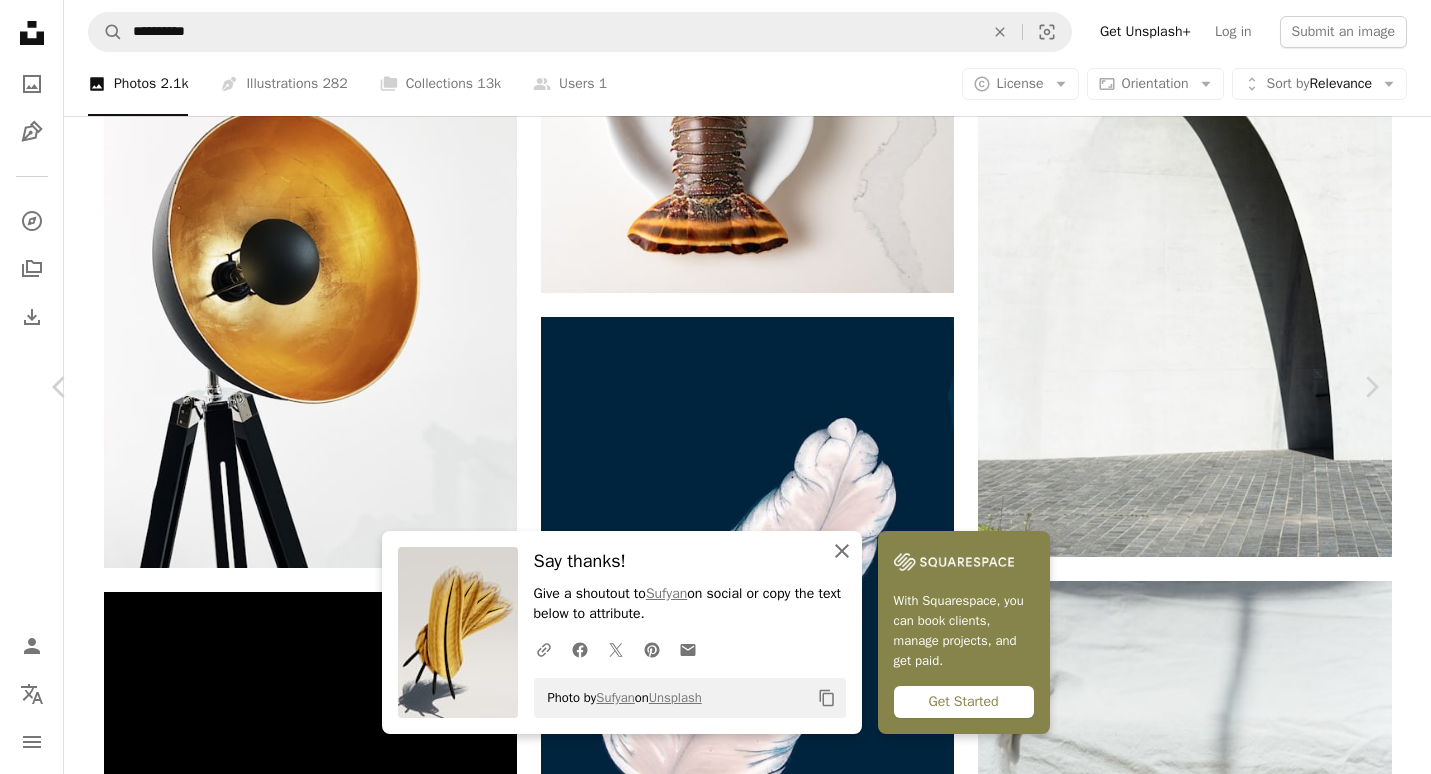 click 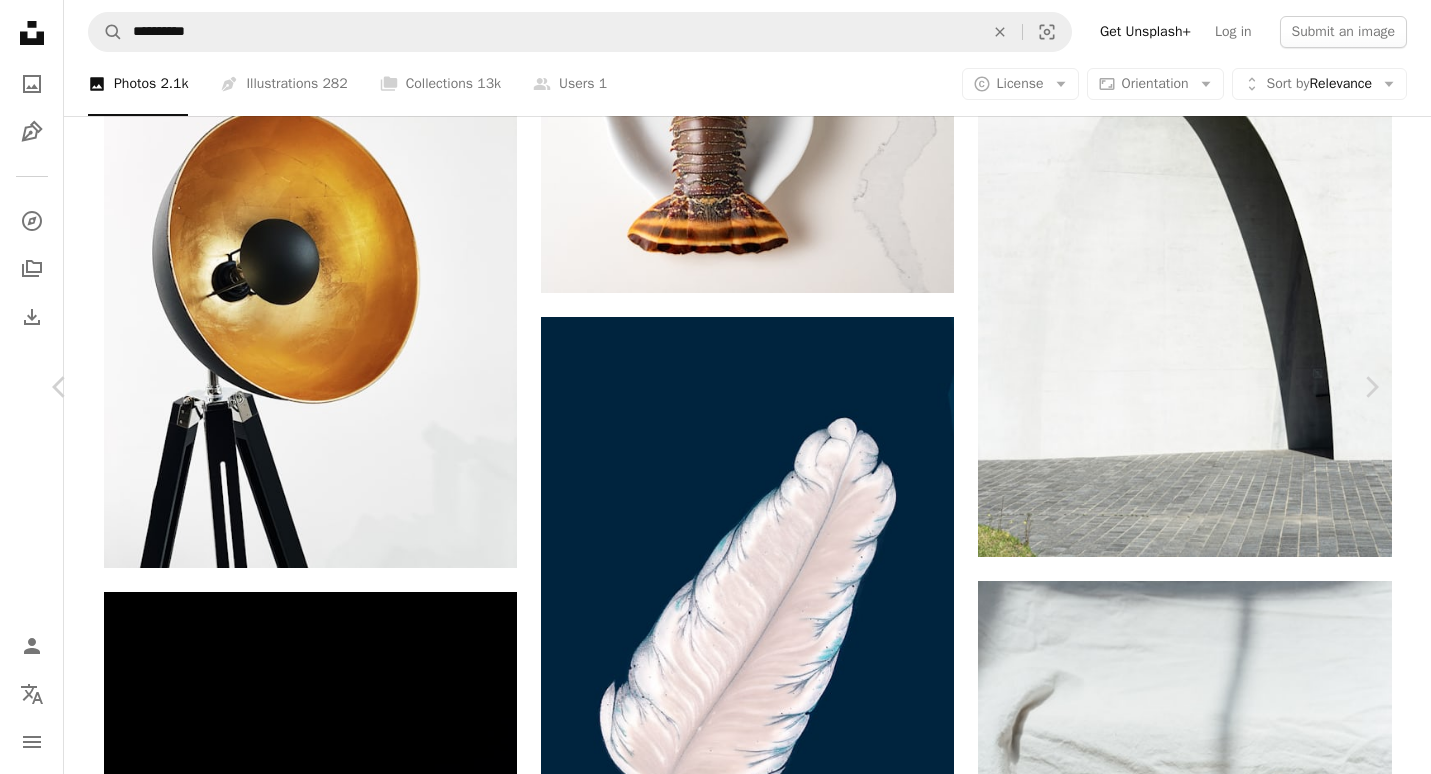 scroll, scrollTop: 3200, scrollLeft: 0, axis: vertical 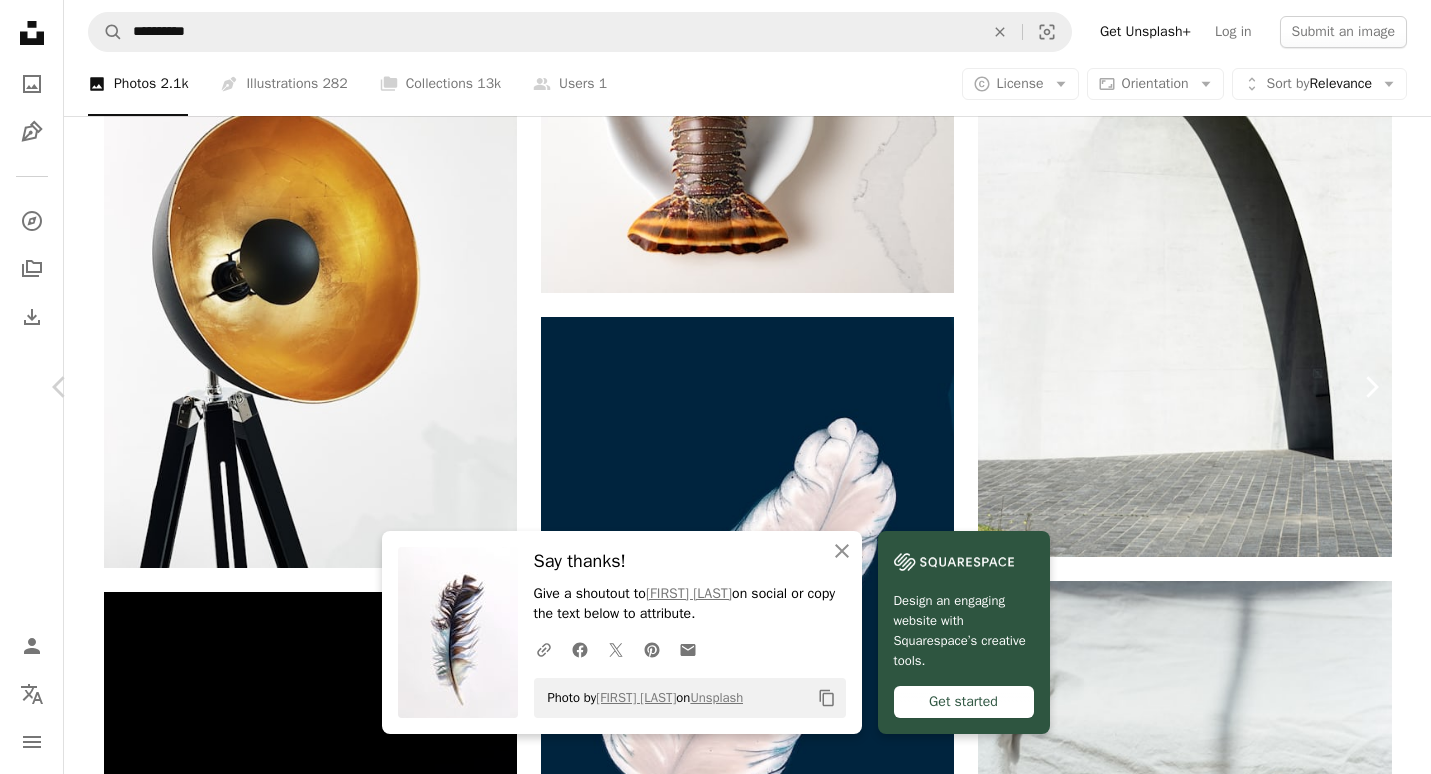 click on "Chevron right" 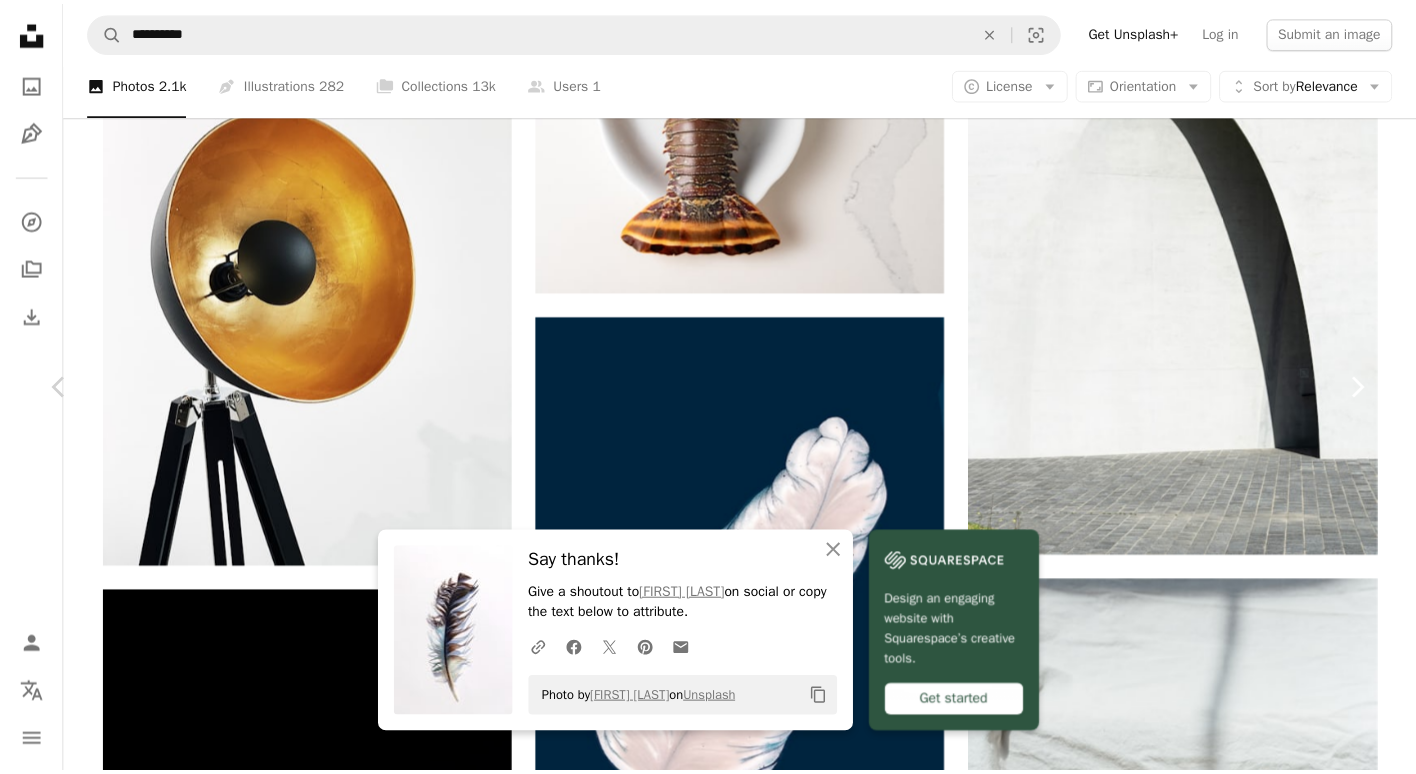 scroll, scrollTop: 0, scrollLeft: 0, axis: both 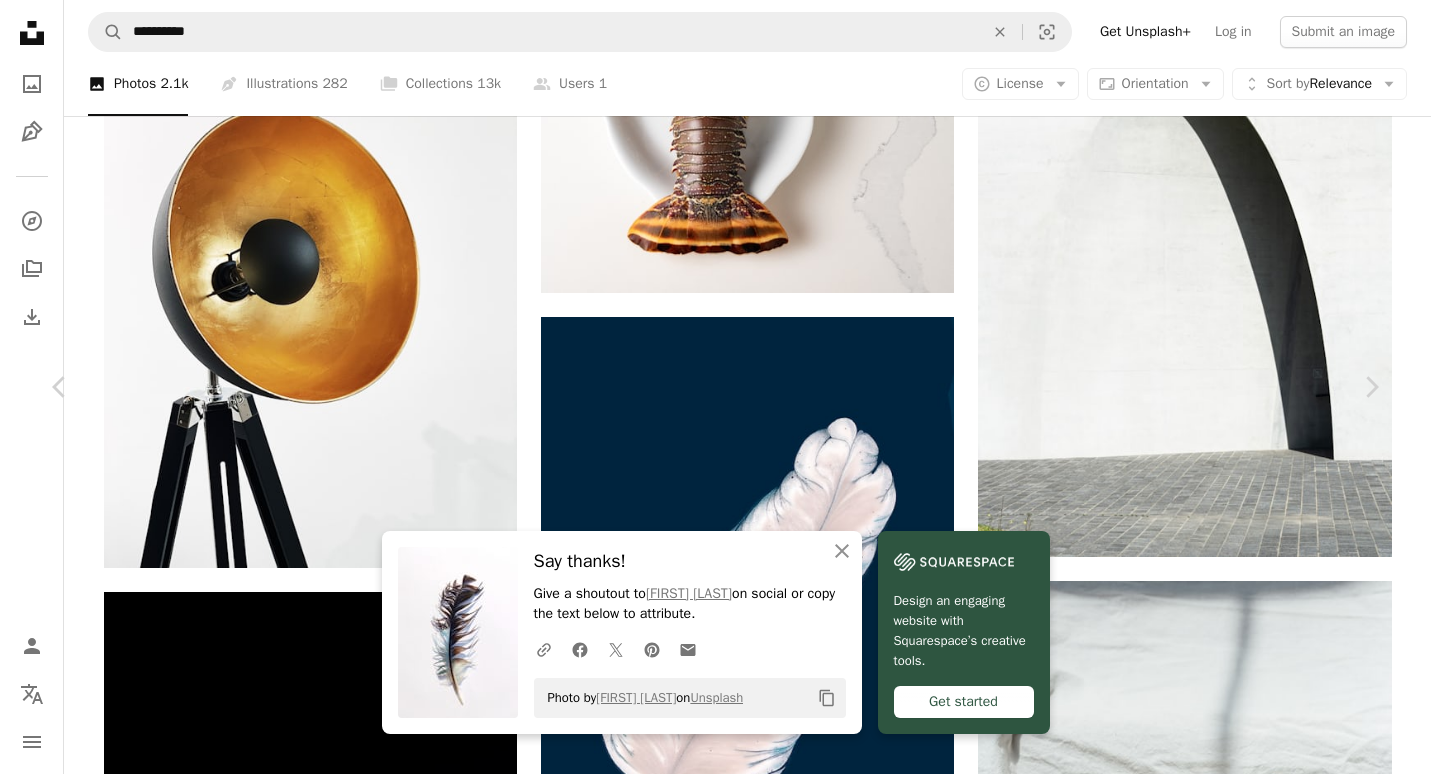 click on "Say thanks! Give a shoutout to [PERSON] on social or copy the text below to attribute. ... Photo by [PERSON] on Unsplash ... Published on [DATE] ..." at bounding box center [715, 50089] 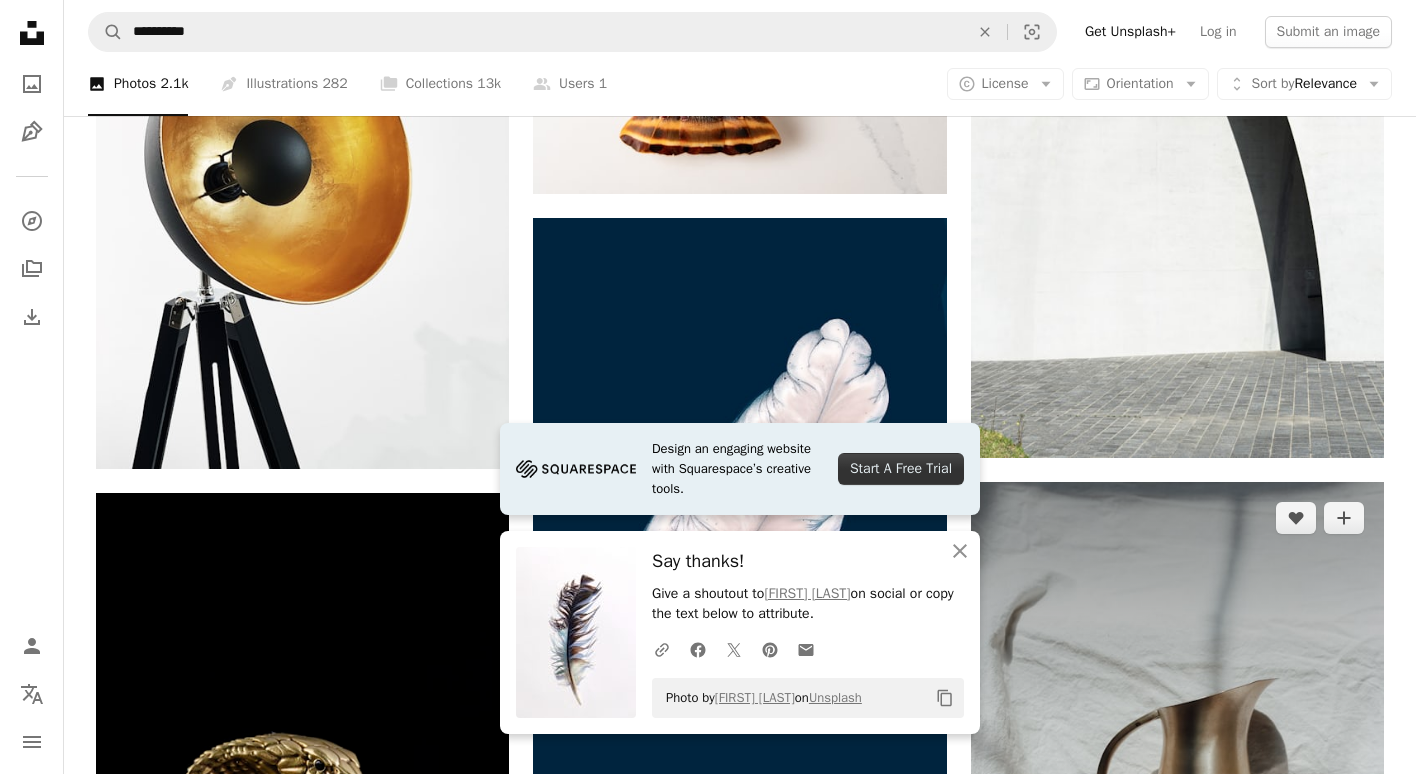 scroll, scrollTop: 1000, scrollLeft: 0, axis: vertical 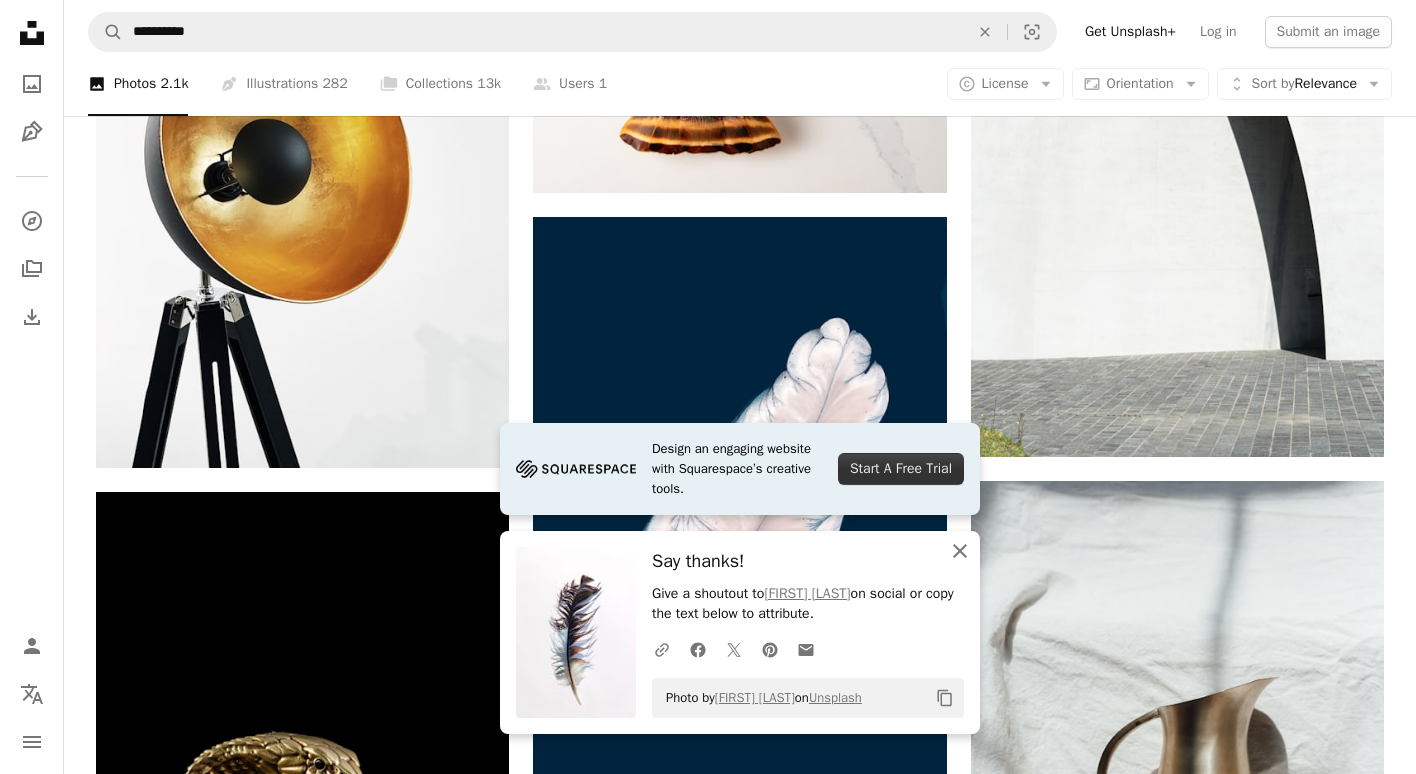click on "An X shape" 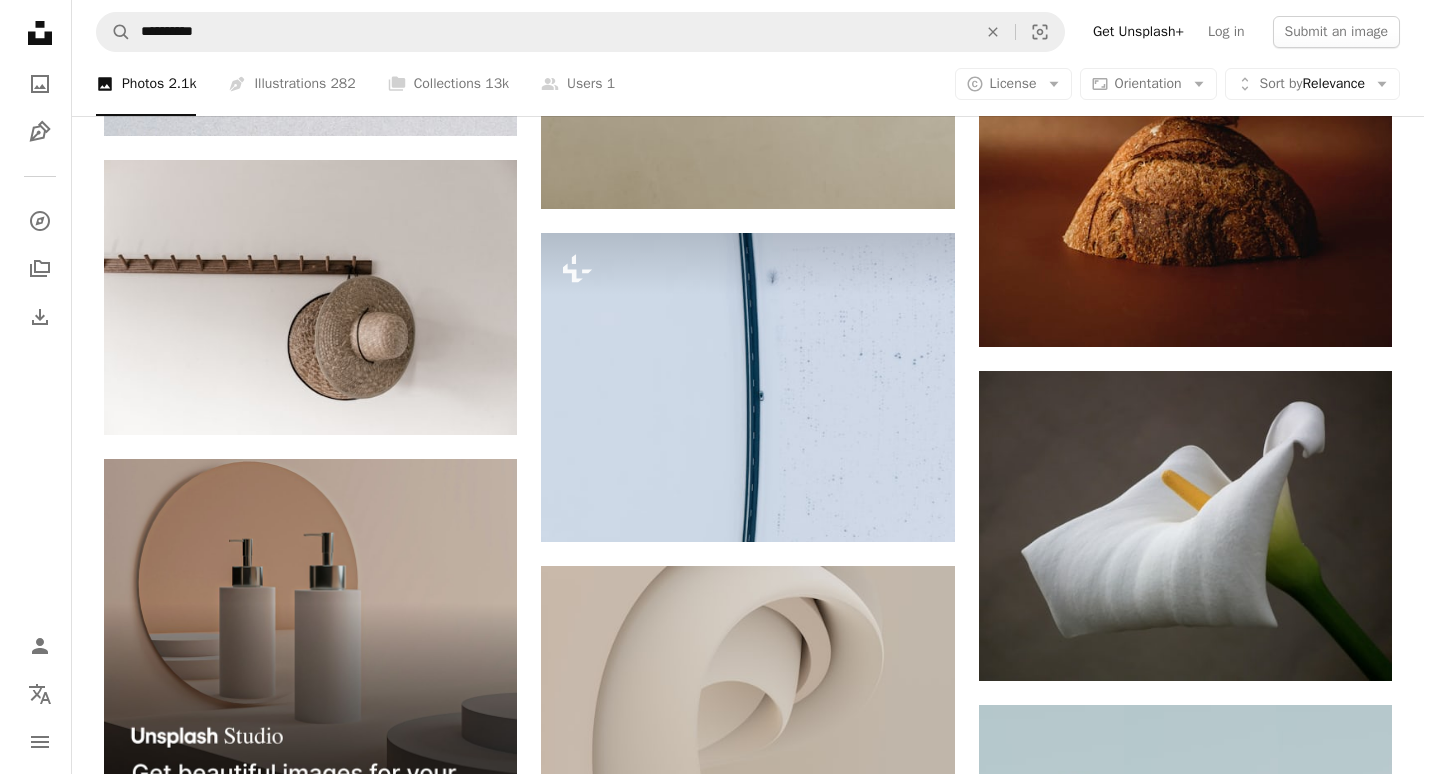 scroll, scrollTop: 4600, scrollLeft: 0, axis: vertical 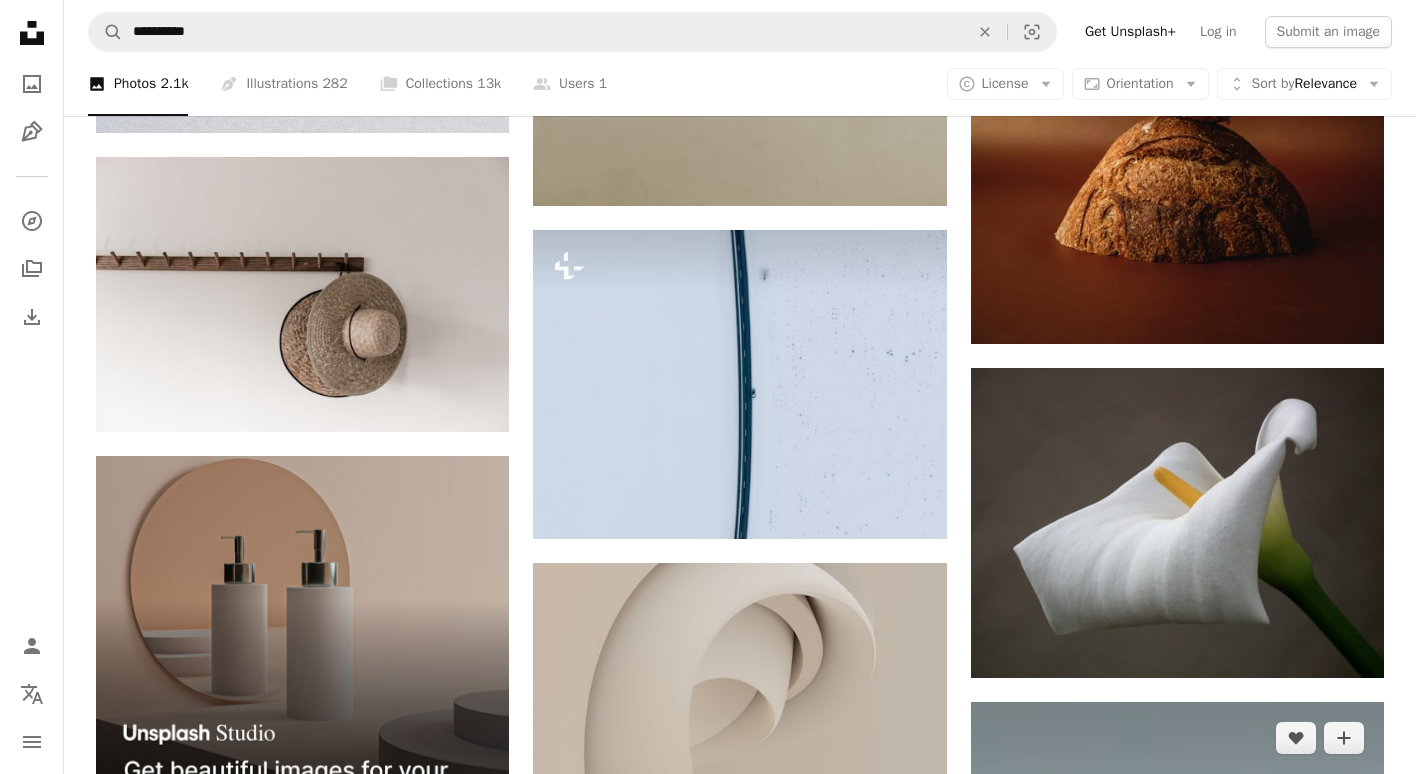 click at bounding box center (1177, 977) 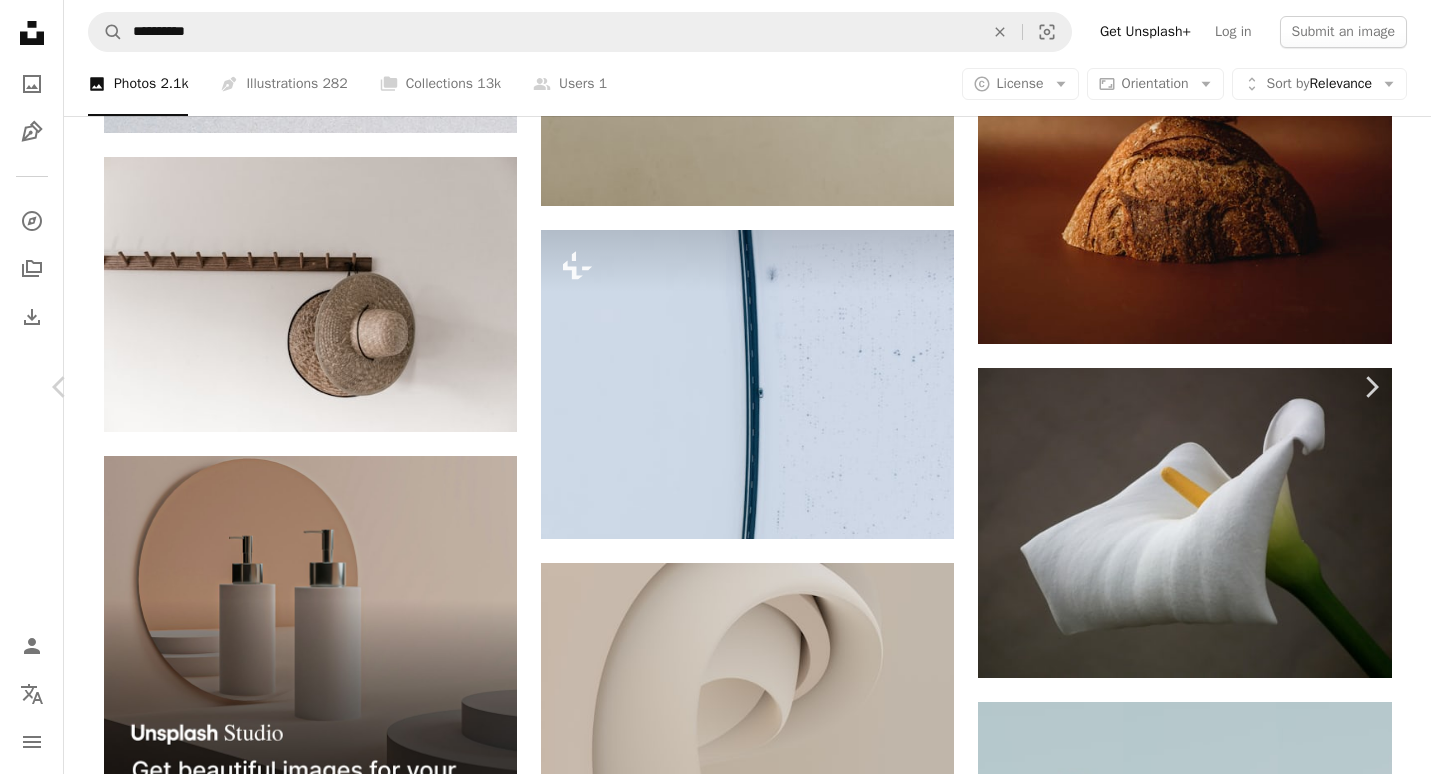 scroll, scrollTop: 6500, scrollLeft: 0, axis: vertical 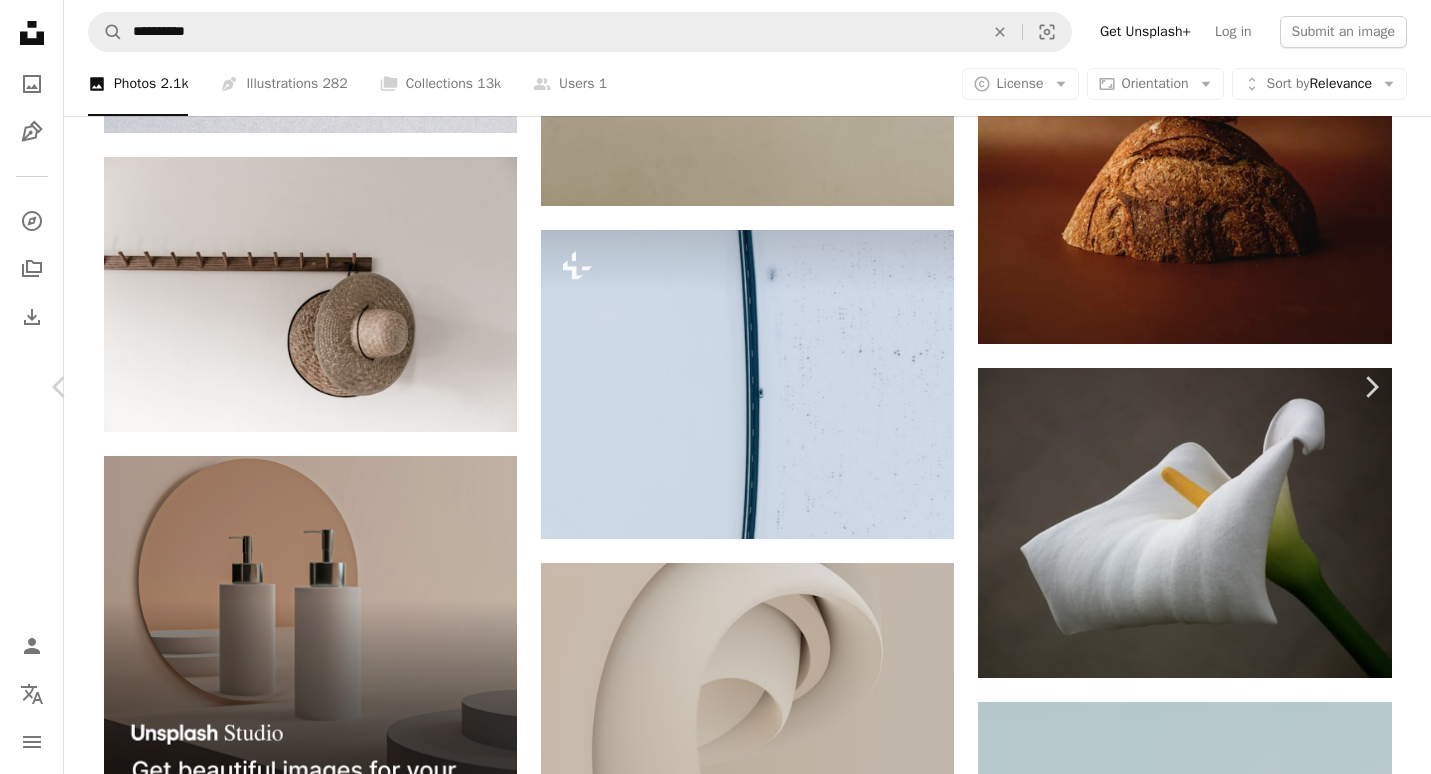 click at bounding box center (324, 46603) 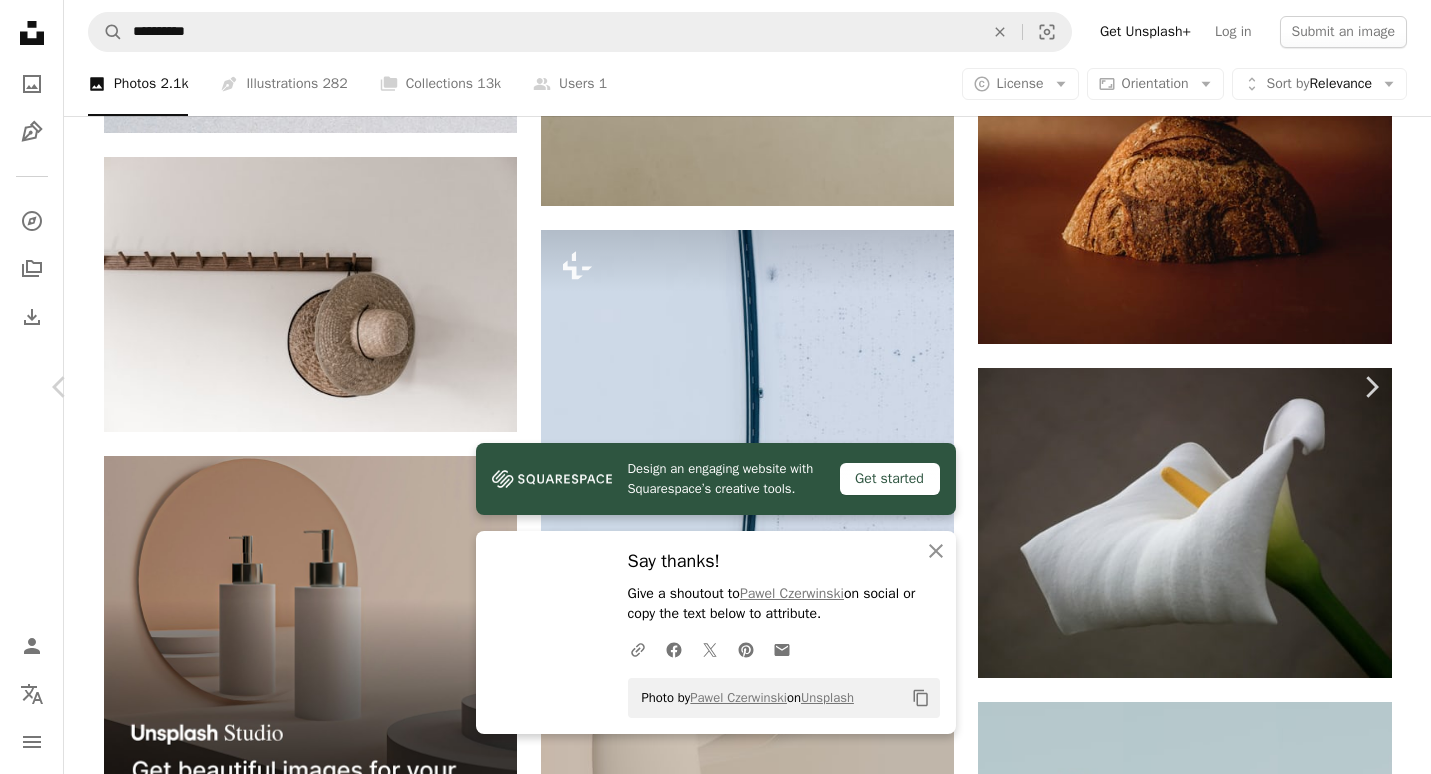 scroll, scrollTop: 1600, scrollLeft: 0, axis: vertical 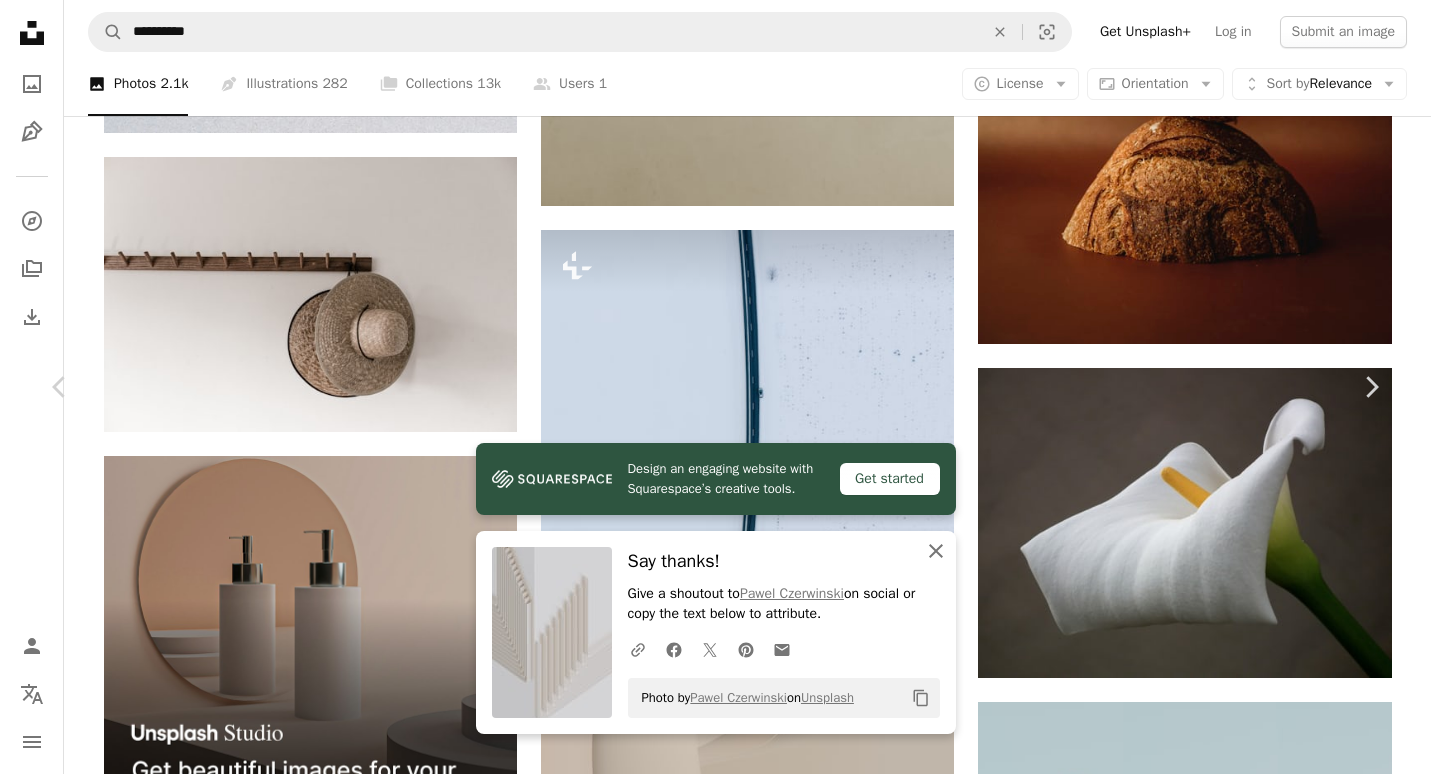 click on "An X shape" 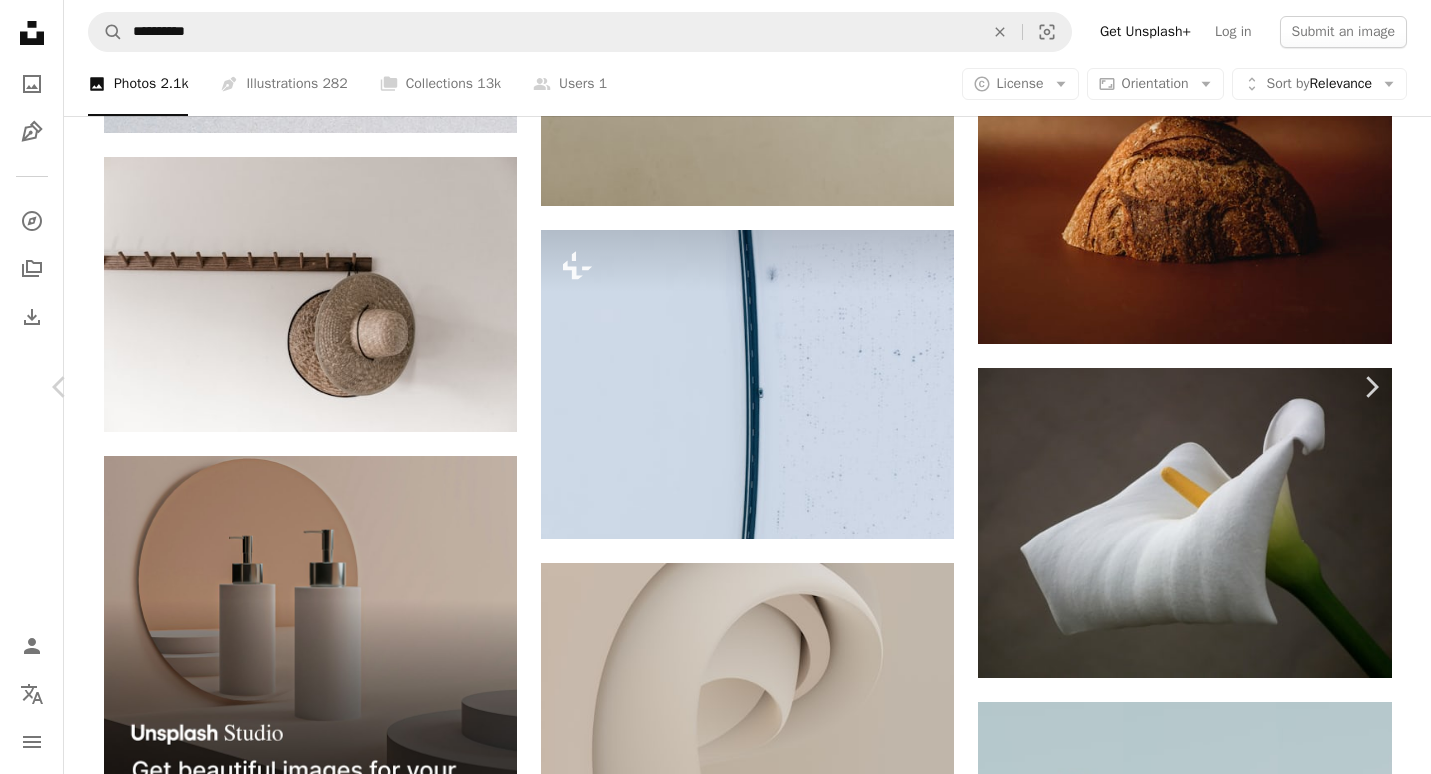 scroll, scrollTop: 5700, scrollLeft: 0, axis: vertical 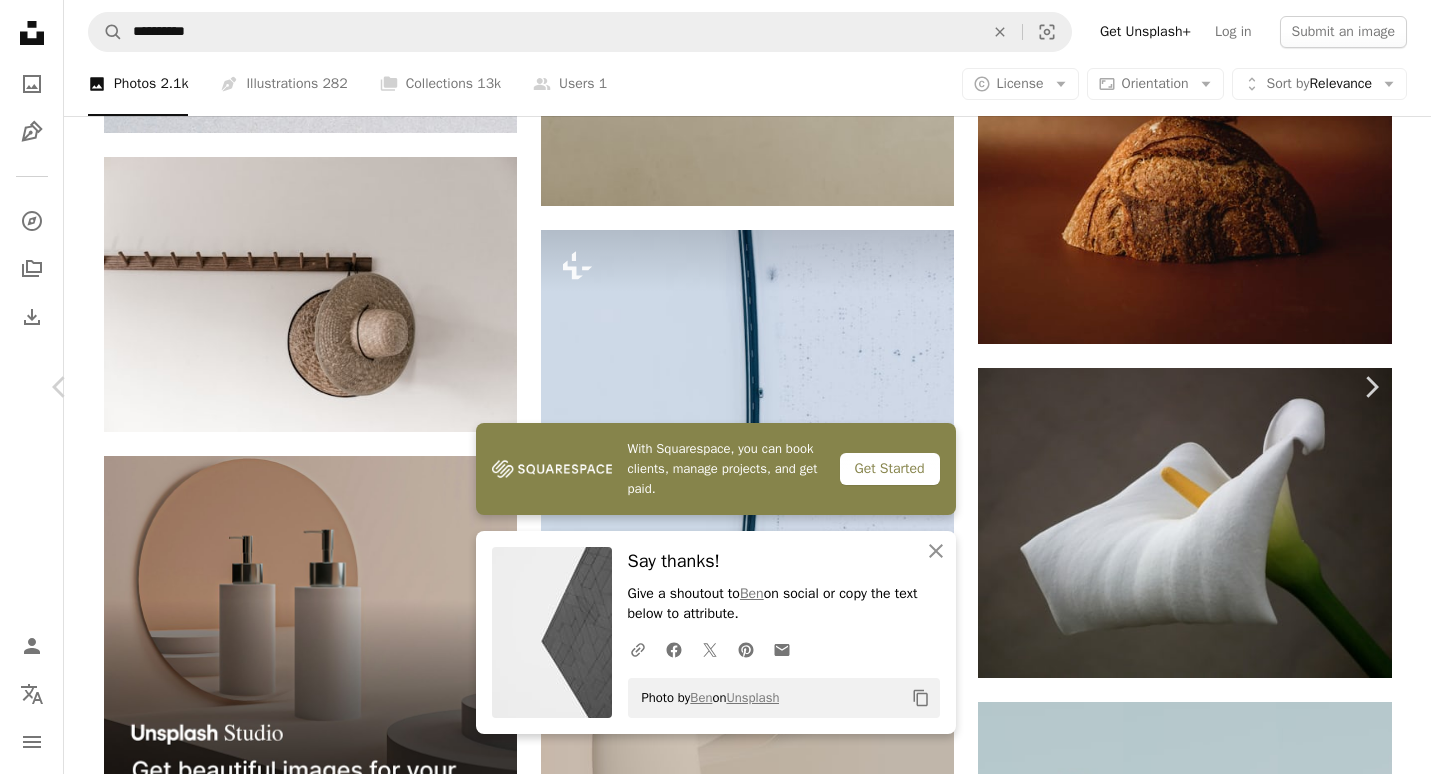 click on "A lock   Purchase" at bounding box center (819, 46786) 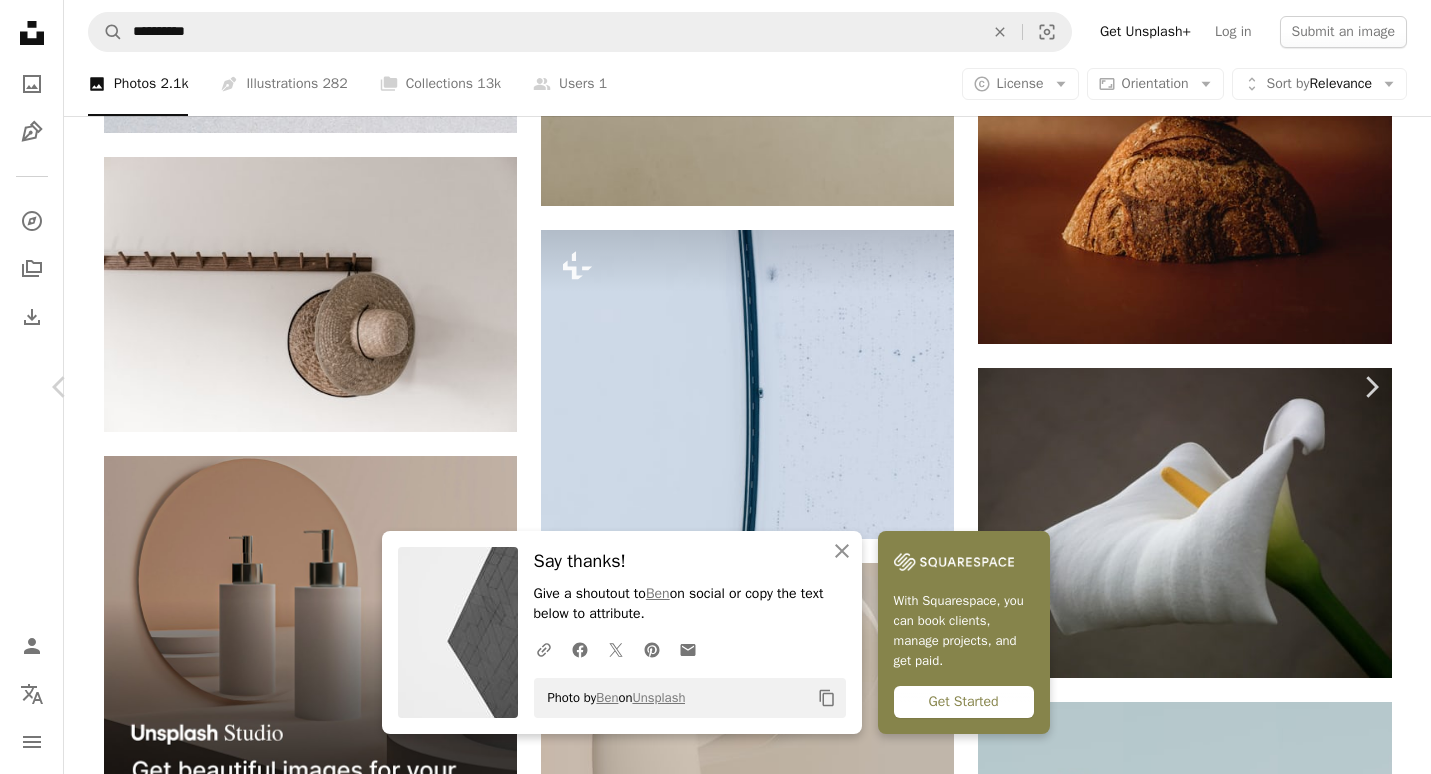 click on "Say thanks! Give a shoutout to  [FIRST] [LAST]  on social or copy the text below to attribute. Photo by  [FIRST] [LAST]  on  Unsplash" at bounding box center [715, 46389] 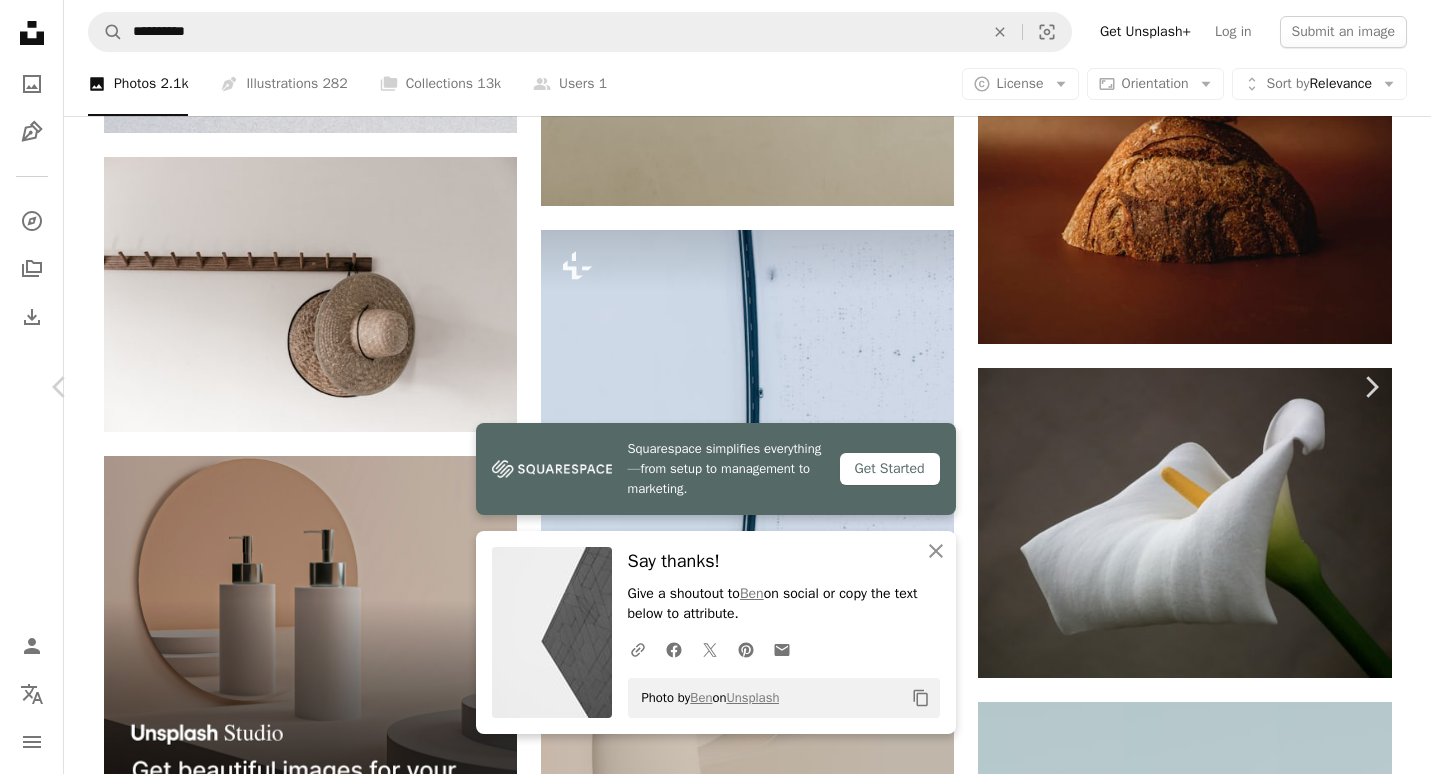 scroll, scrollTop: 1500, scrollLeft: 0, axis: vertical 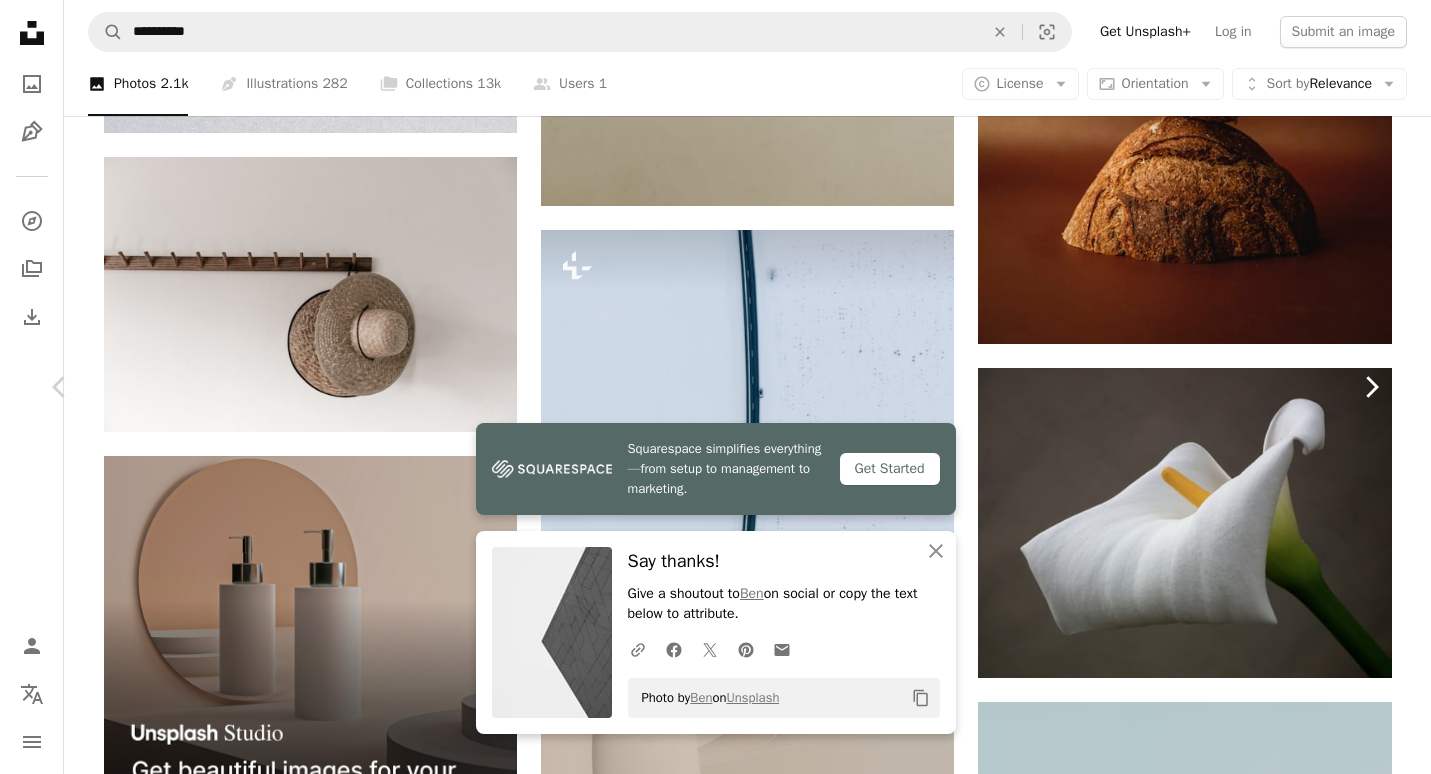 click on "Chevron right" at bounding box center (1371, 387) 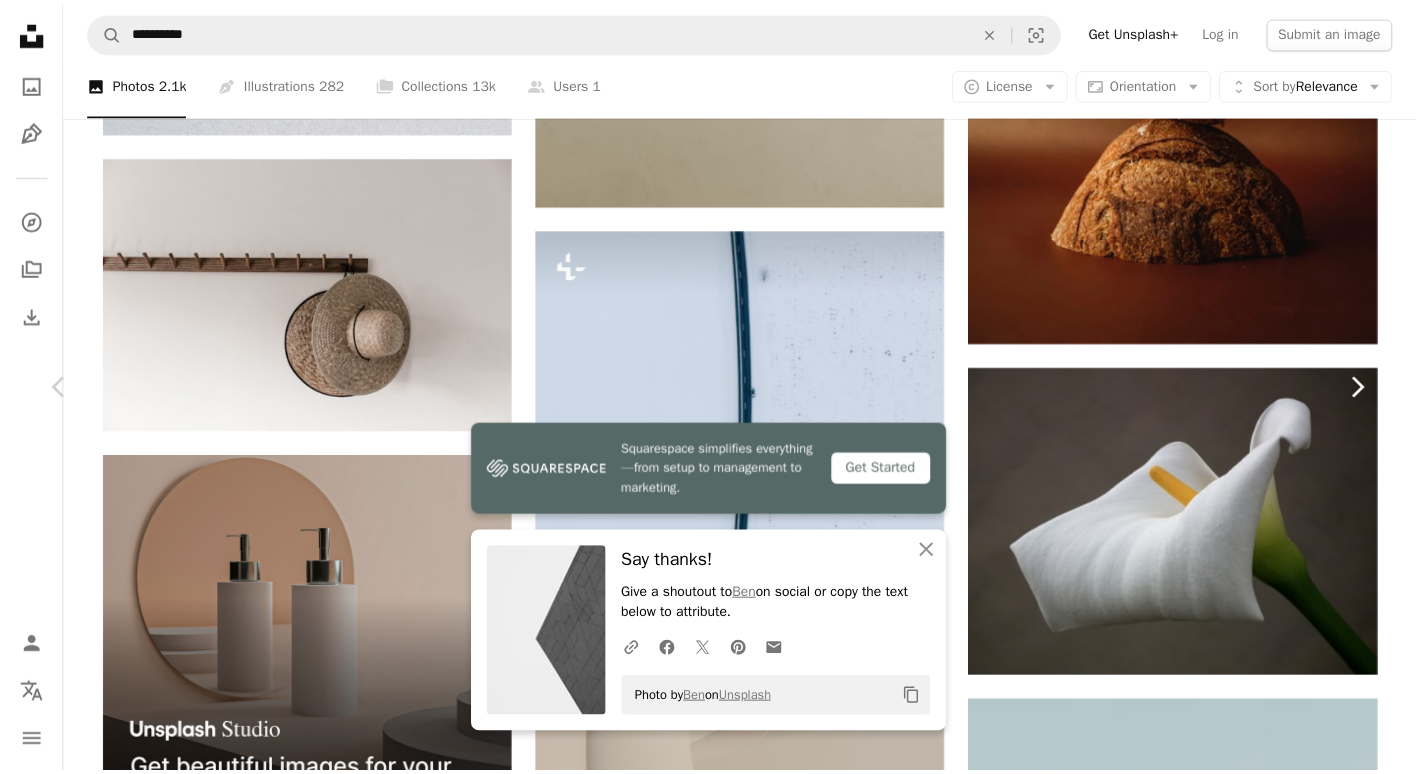 scroll, scrollTop: 0, scrollLeft: 0, axis: both 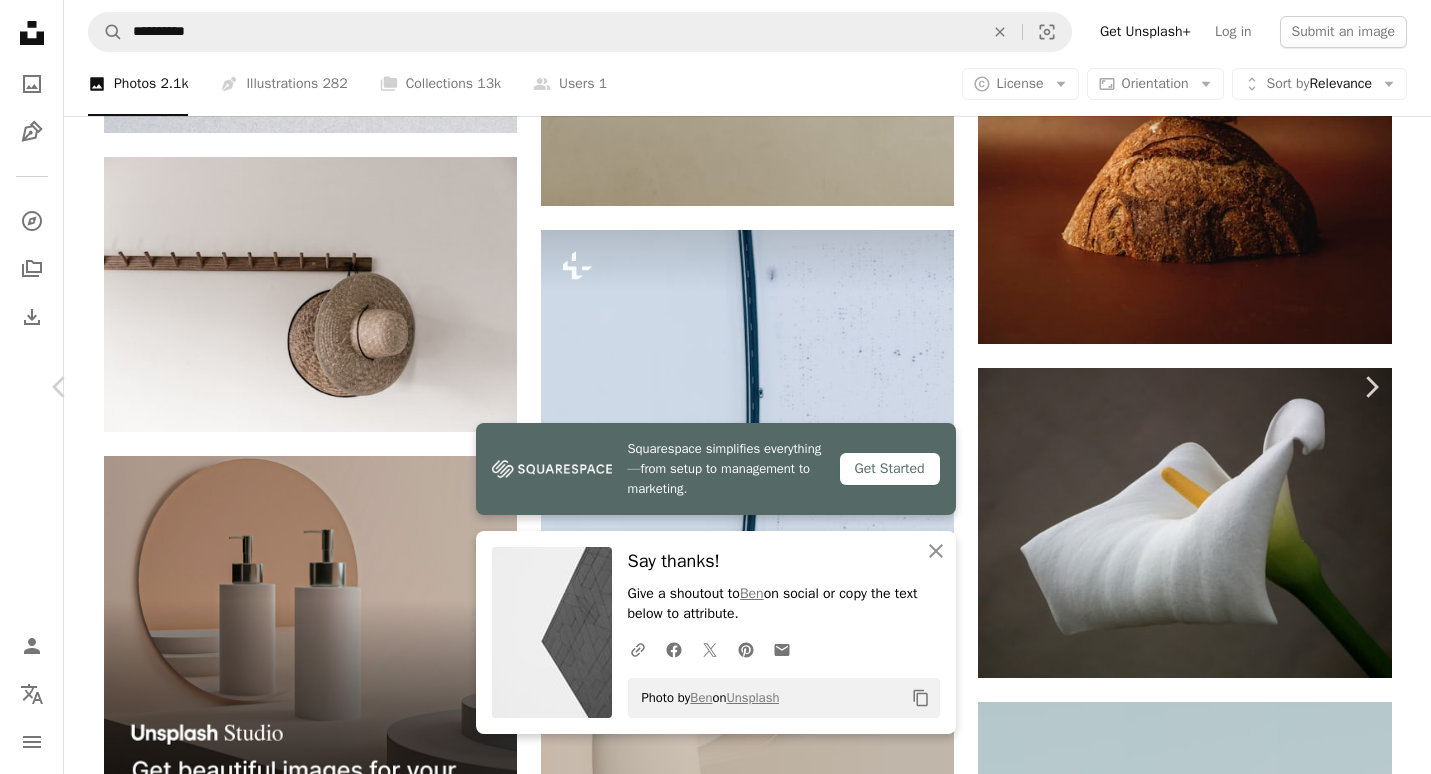 click on "Say thanks! Give a shoutout to [PERSON] on social or copy the text below to attribute. ... Photo by [PERSON] on Unsplash ... Published on [DATE] ..." at bounding box center (715, 46389) 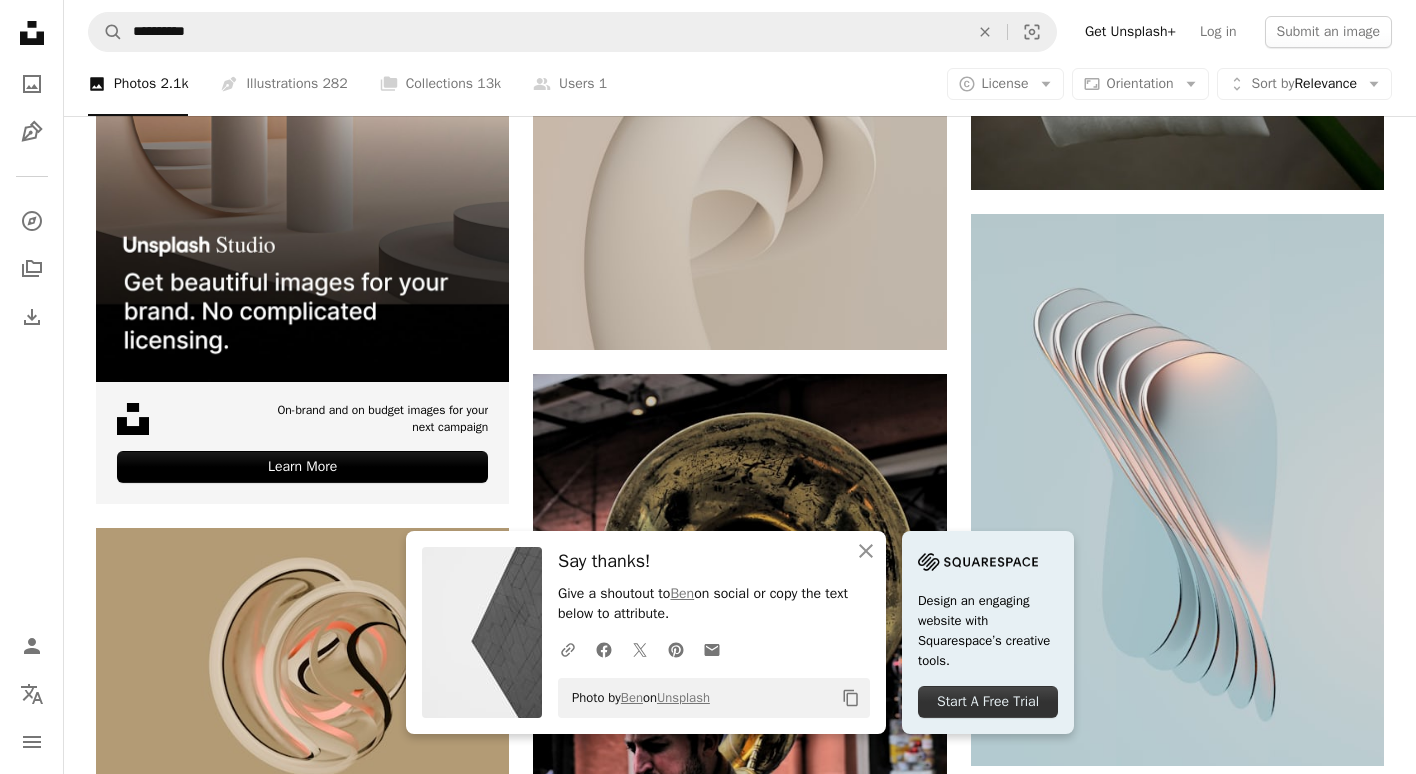 scroll, scrollTop: 5100, scrollLeft: 0, axis: vertical 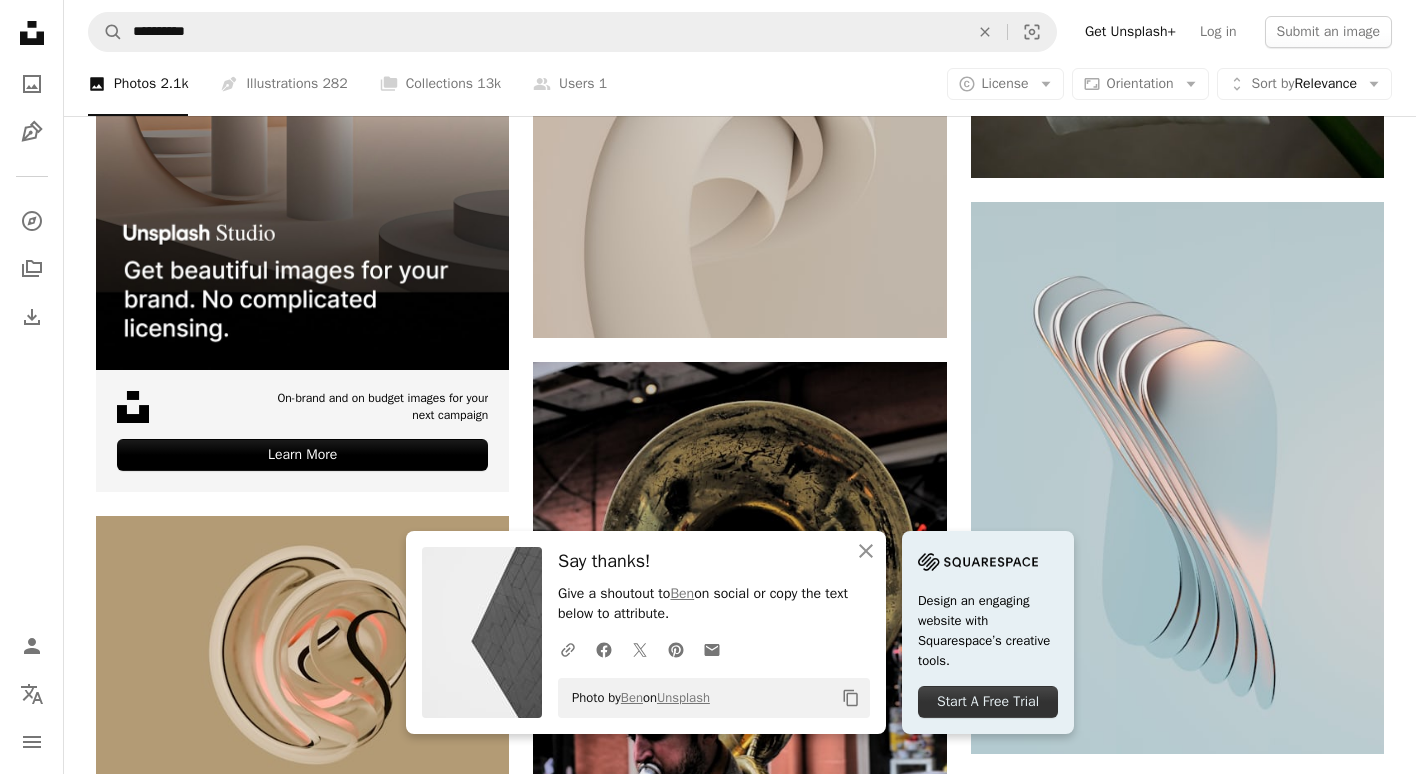 click on "Unsplash logo Unsplash Home" 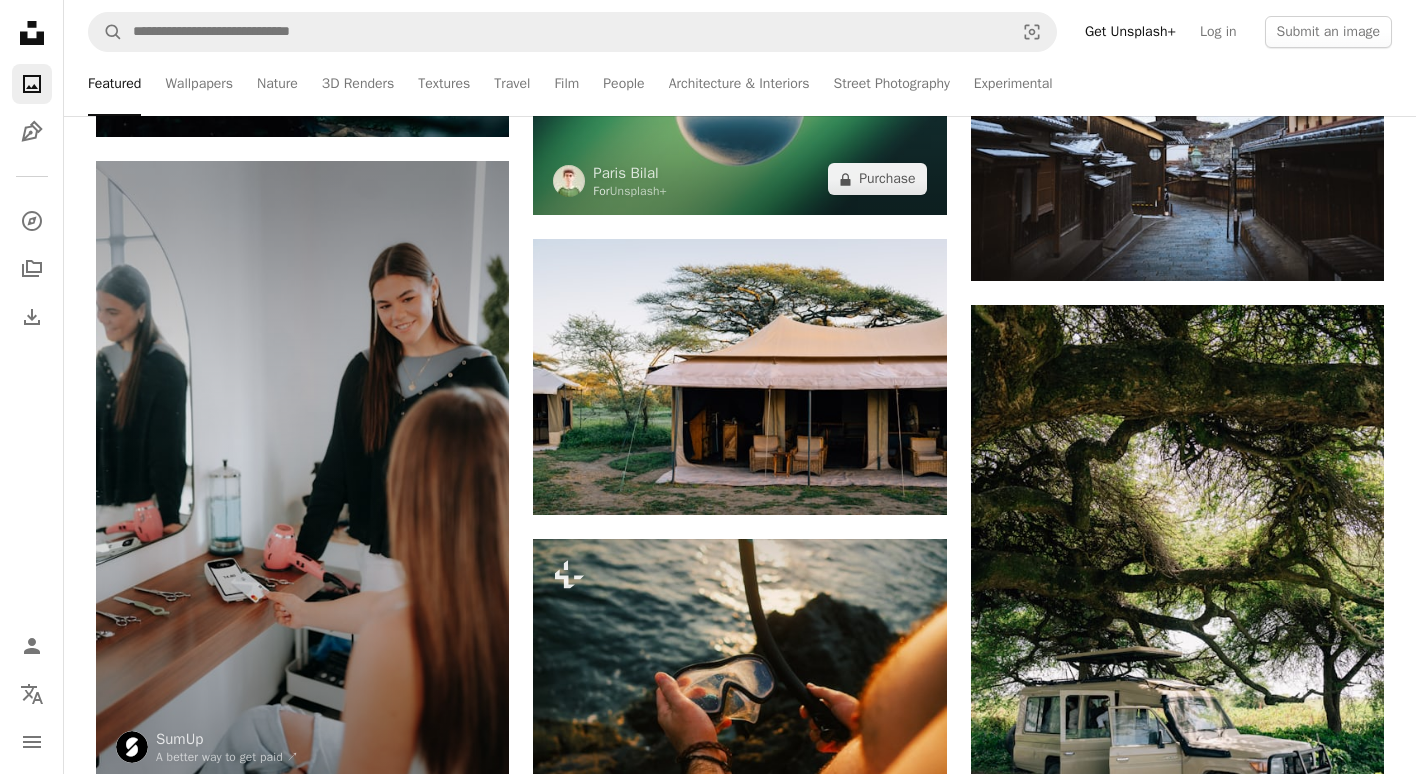 scroll, scrollTop: 3500, scrollLeft: 0, axis: vertical 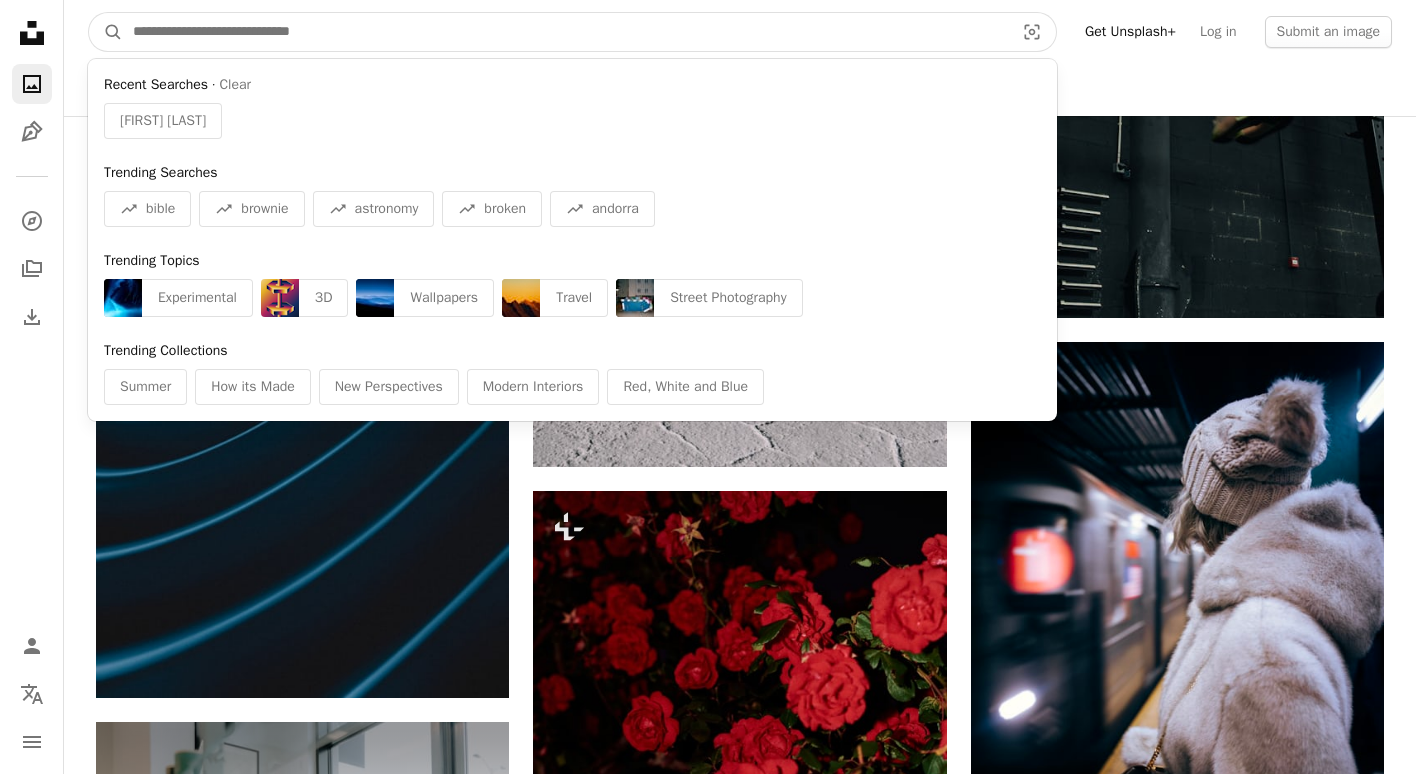 click at bounding box center (565, 32) 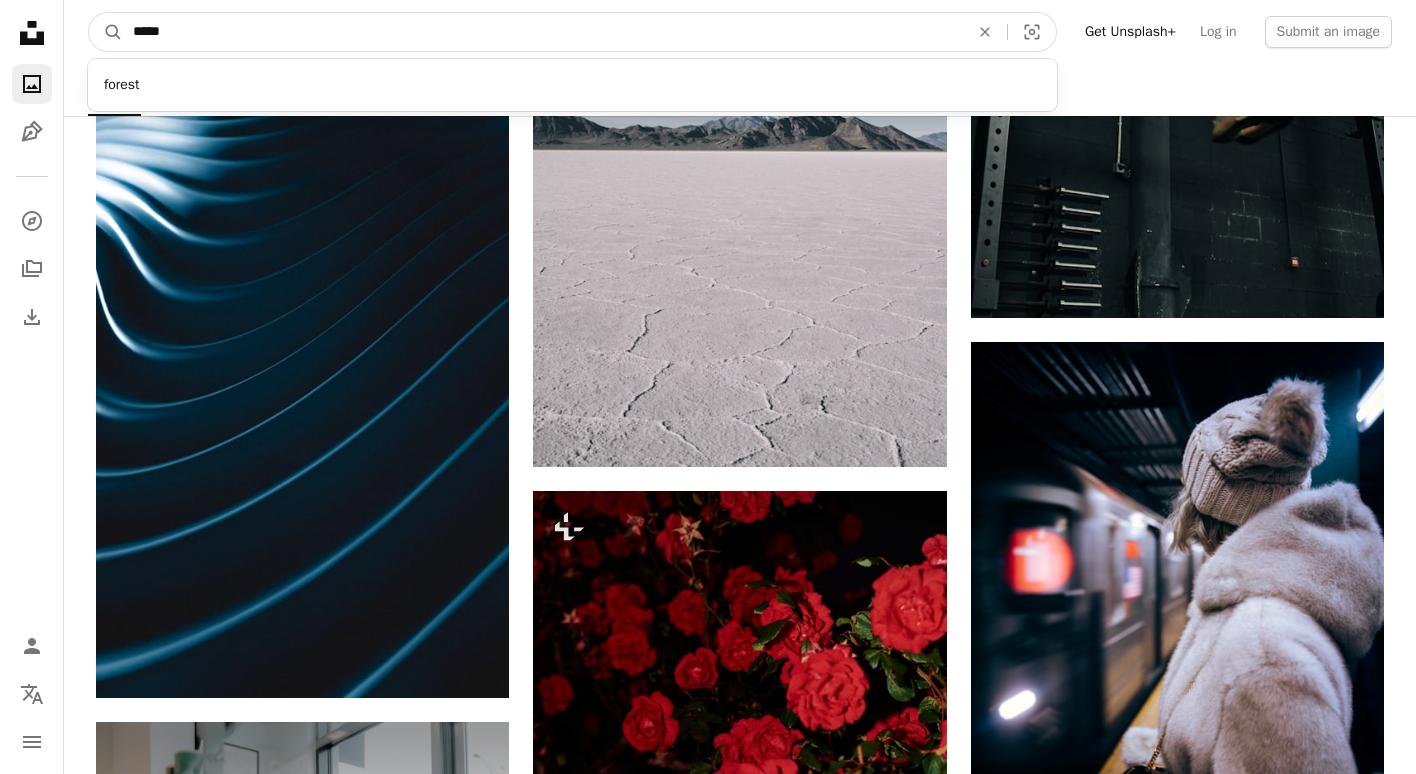 type on "******" 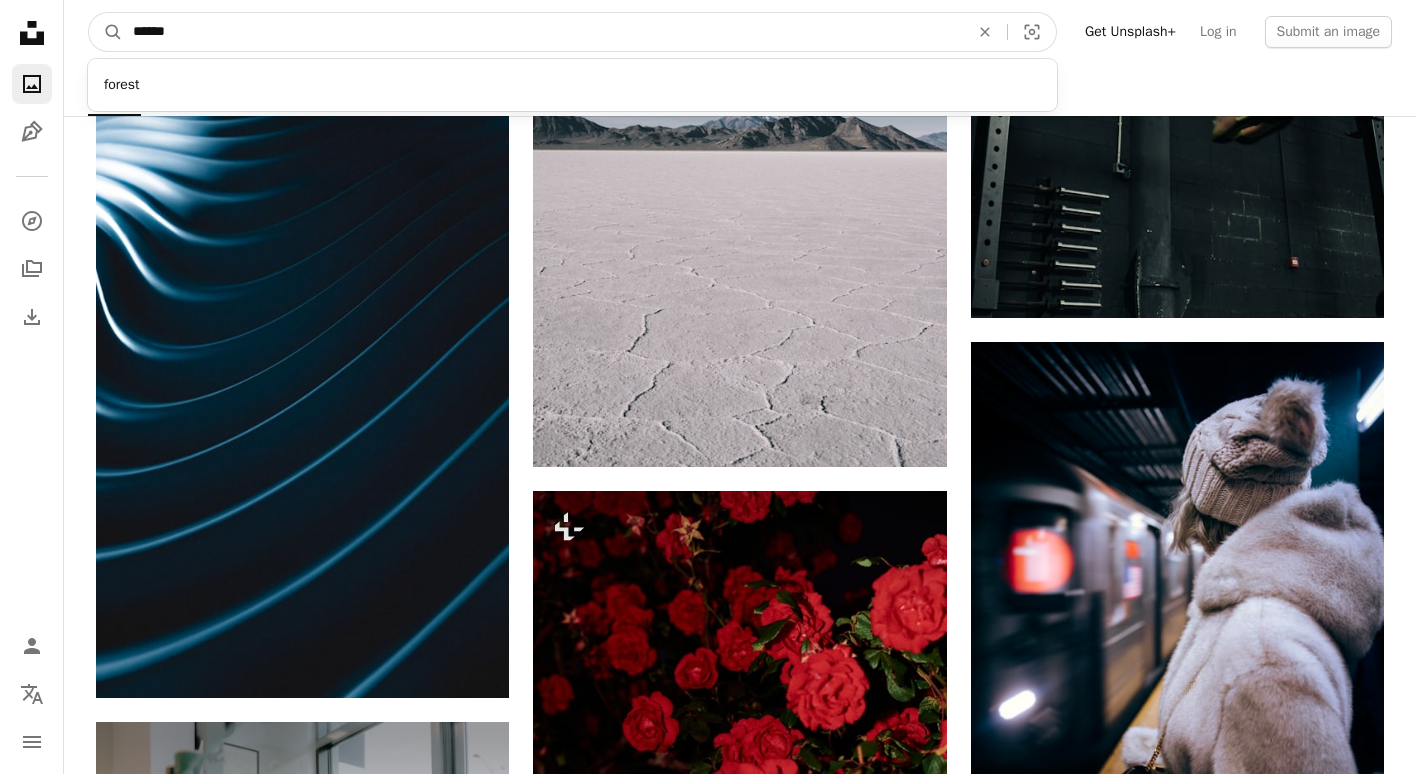 click on "A magnifying glass" at bounding box center [106, 32] 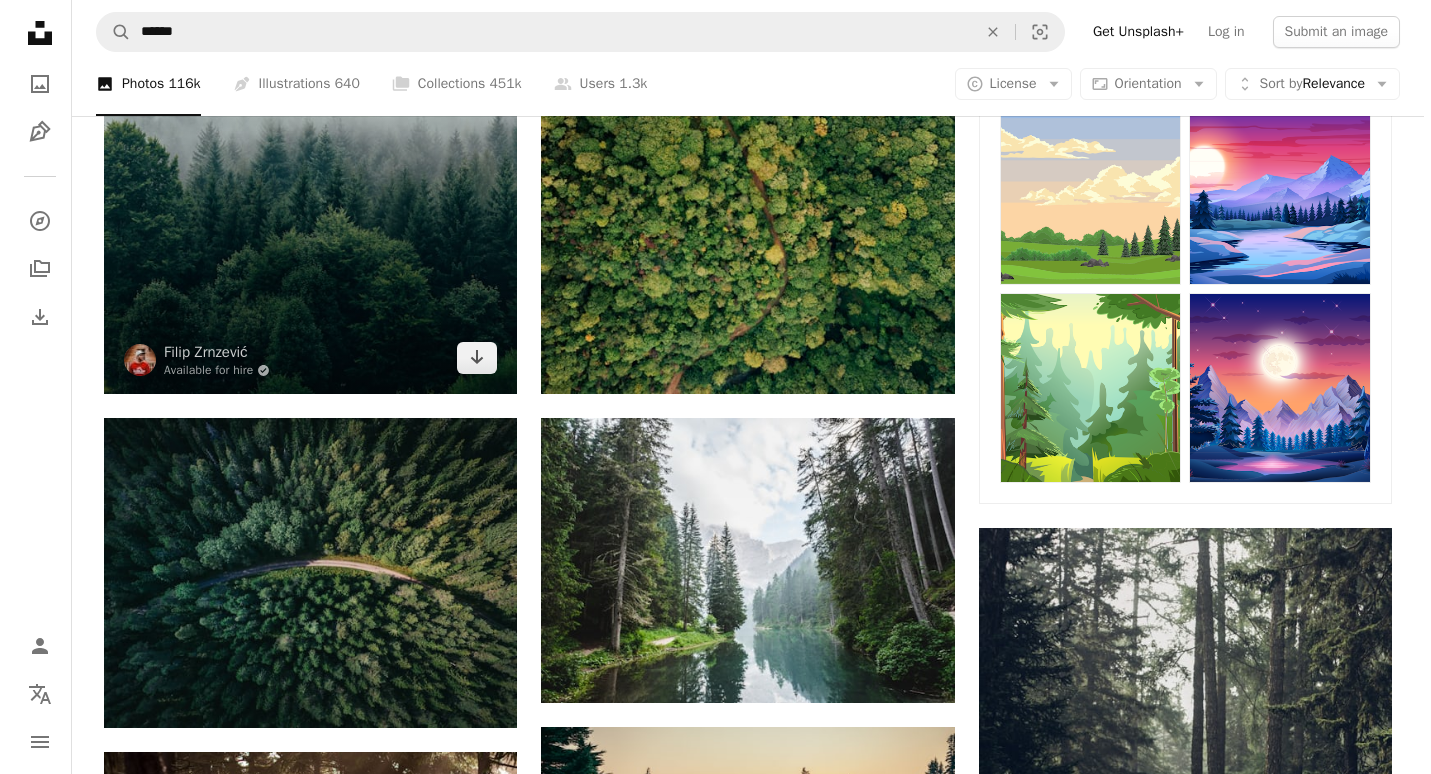 scroll, scrollTop: 800, scrollLeft: 0, axis: vertical 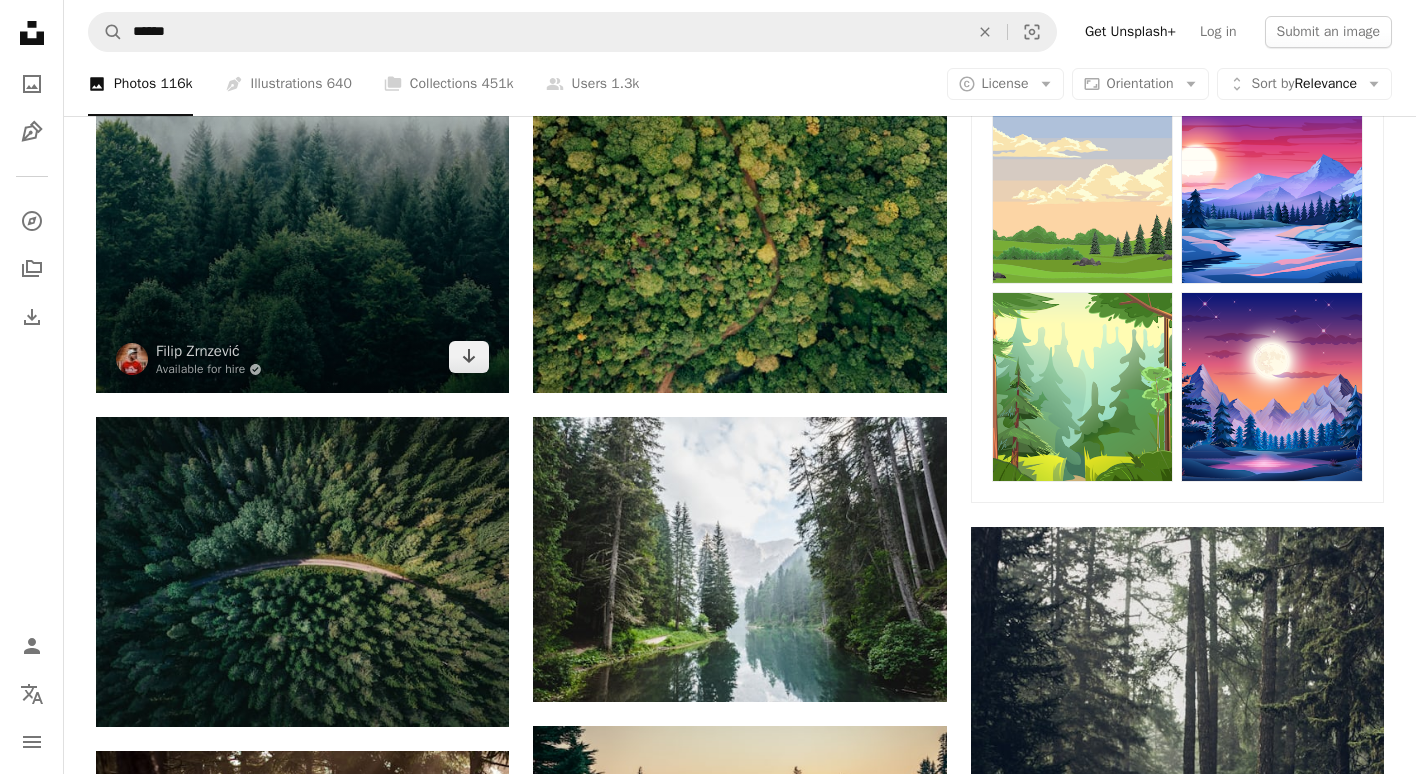 click at bounding box center [302, 83] 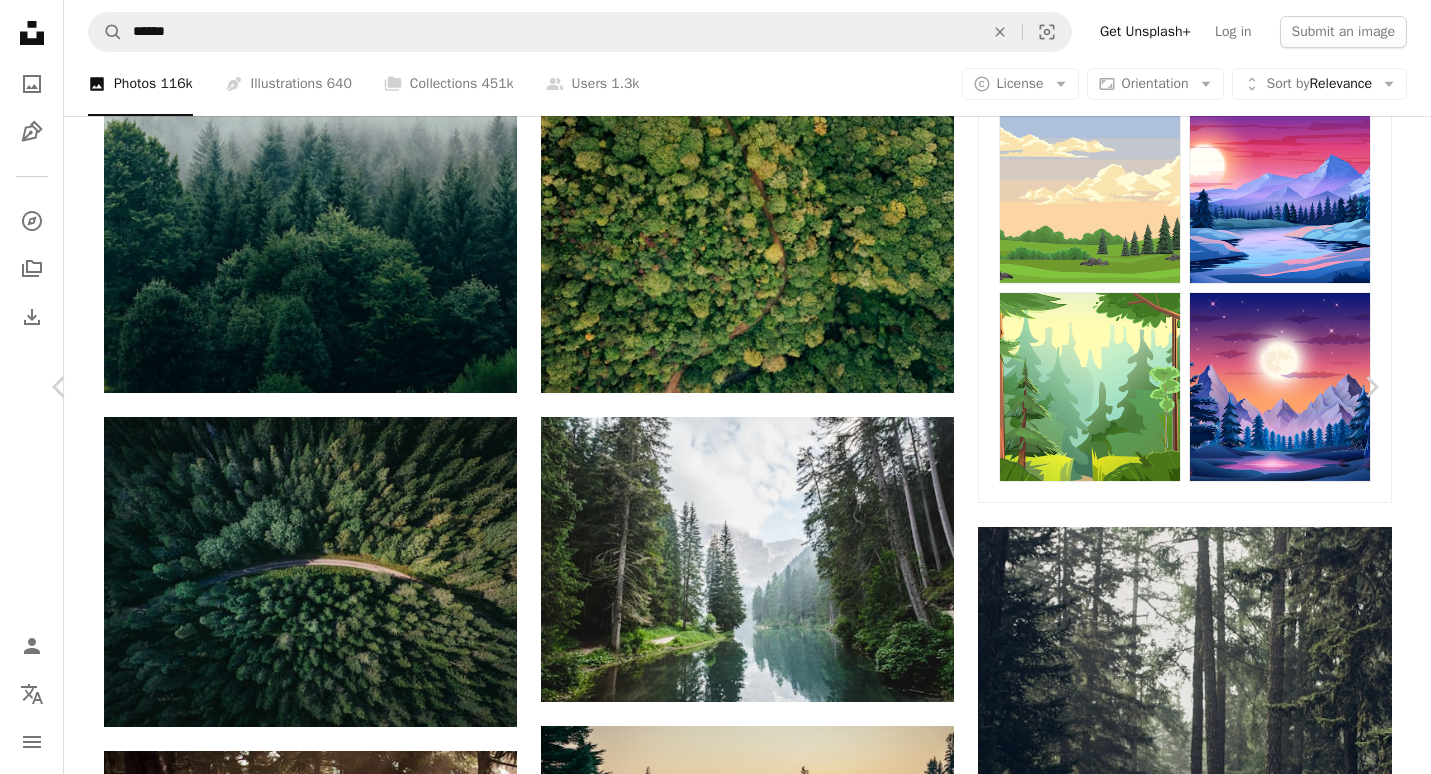 scroll, scrollTop: 2210, scrollLeft: 0, axis: vertical 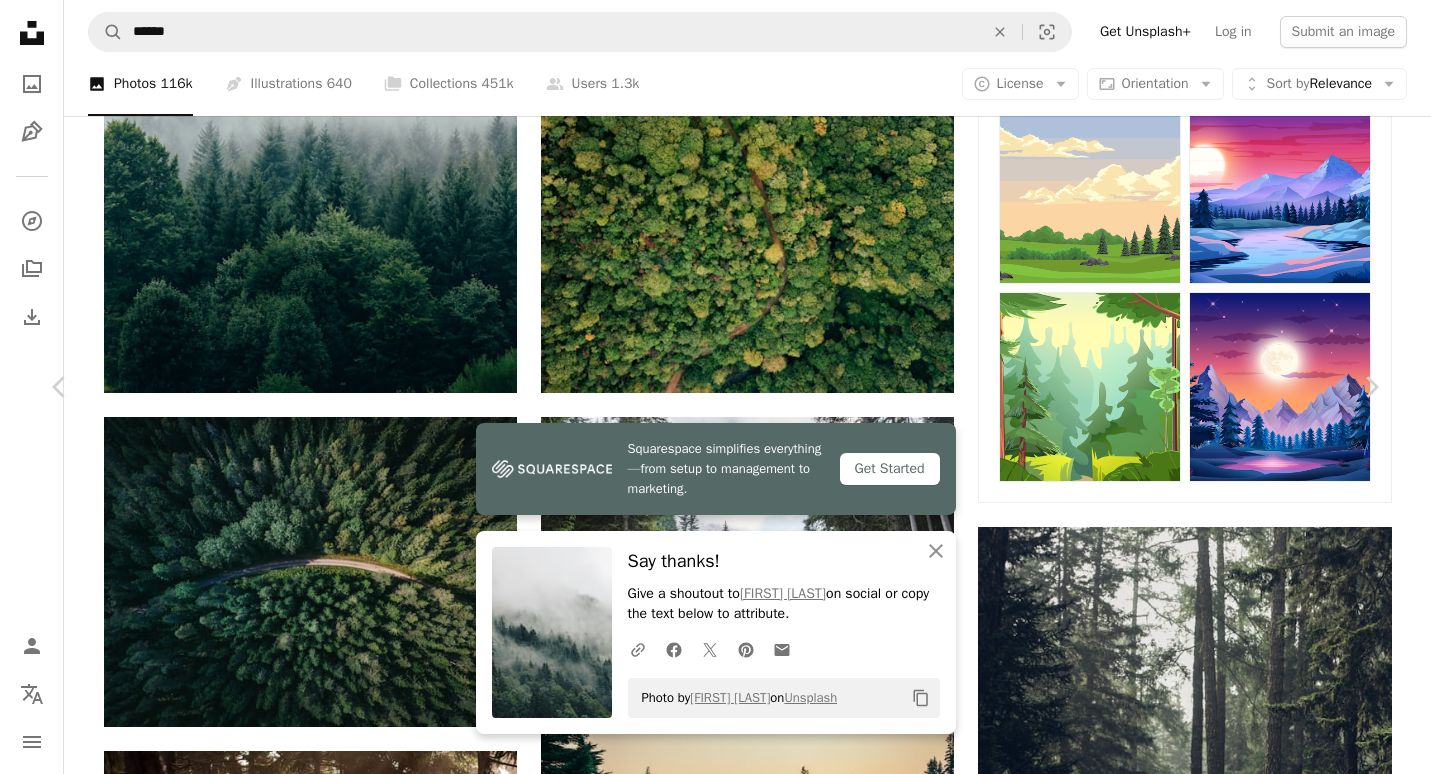 click at bounding box center (708, 4974) 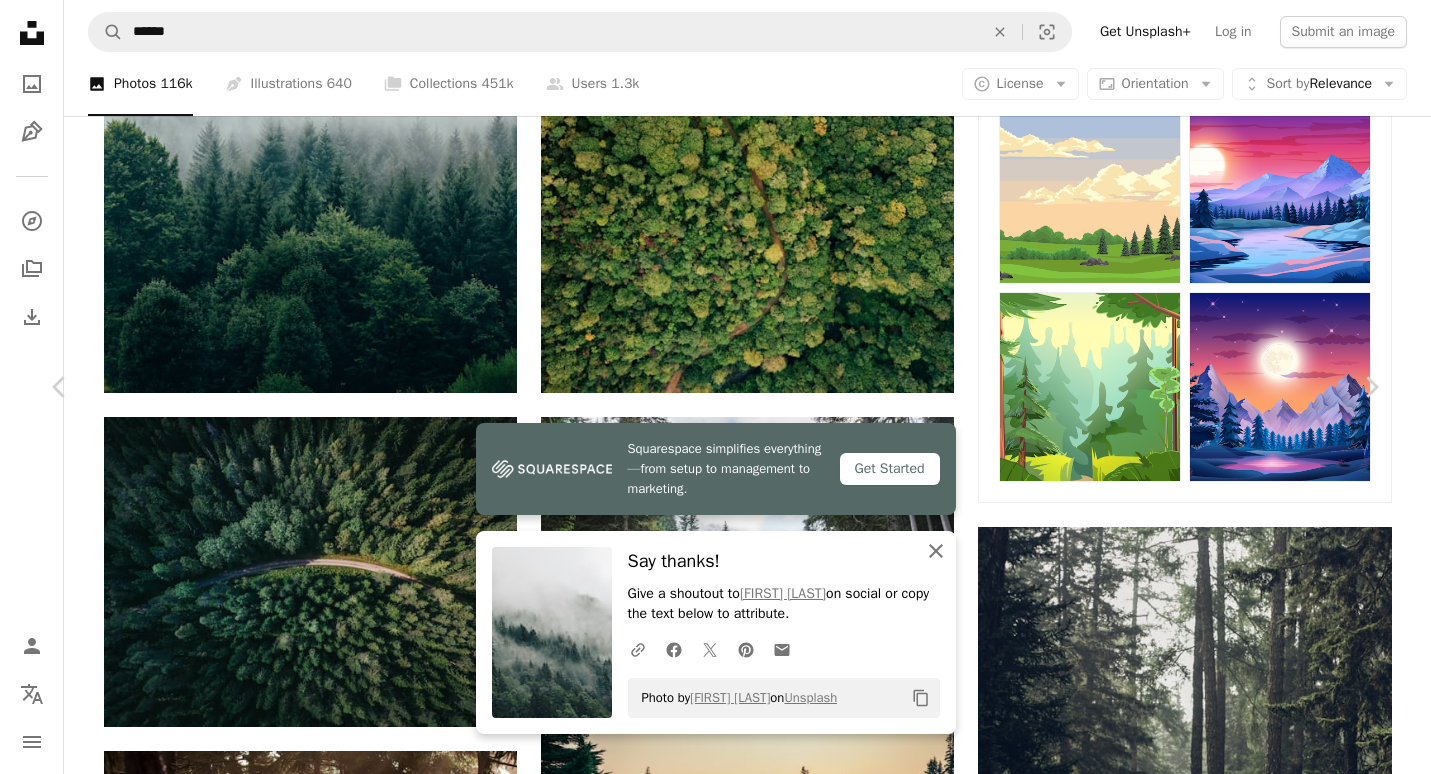 click on "An X shape" 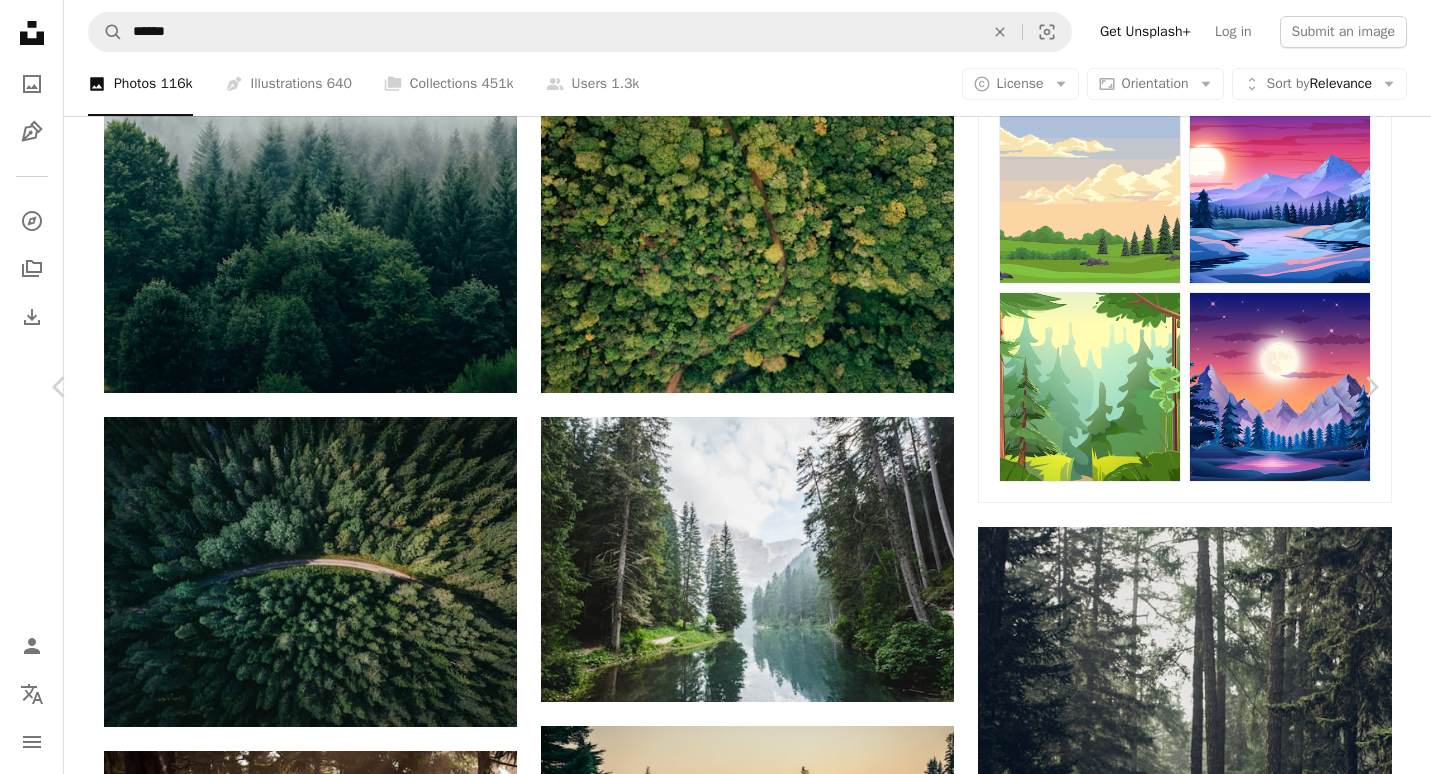 scroll, scrollTop: 5287, scrollLeft: 0, axis: vertical 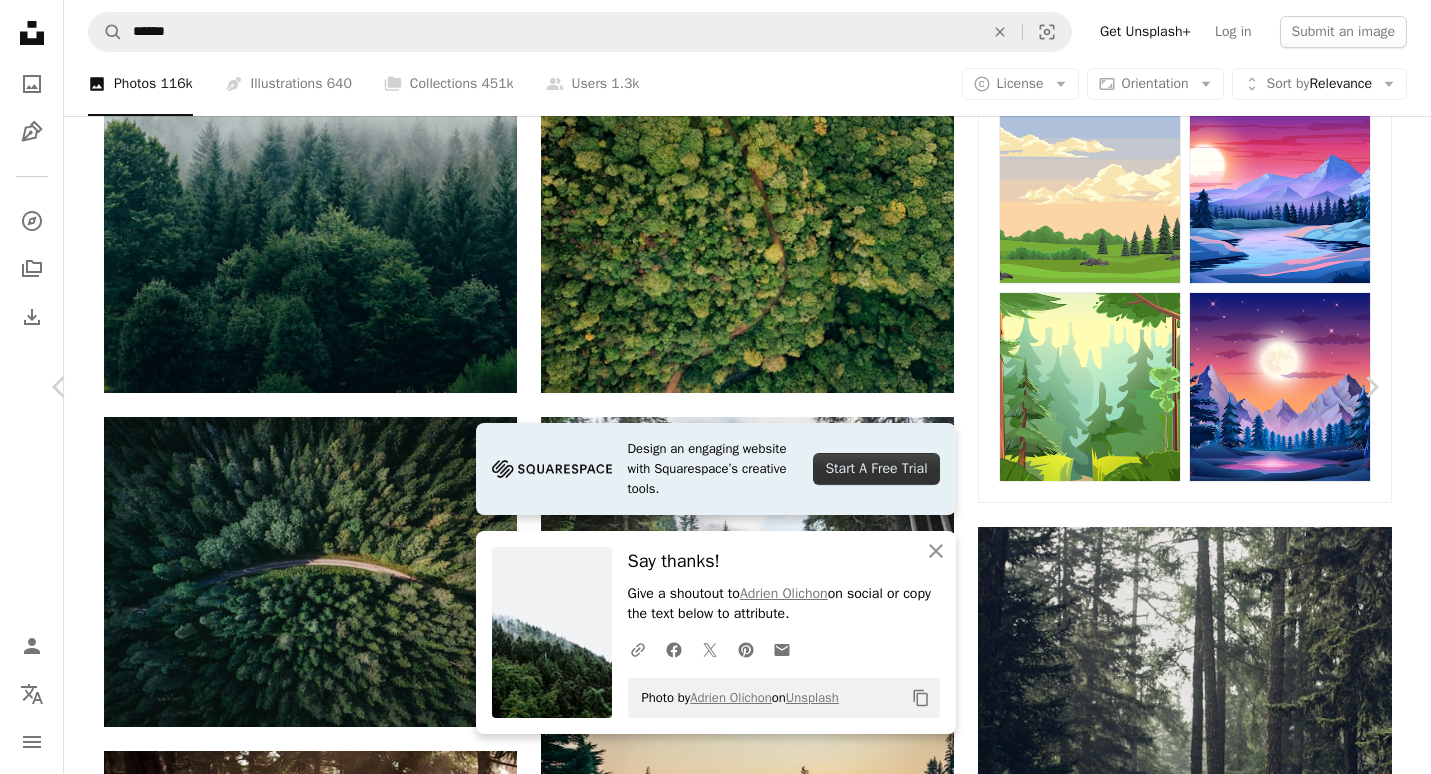 click on "Say thanks!" at bounding box center [784, 561] 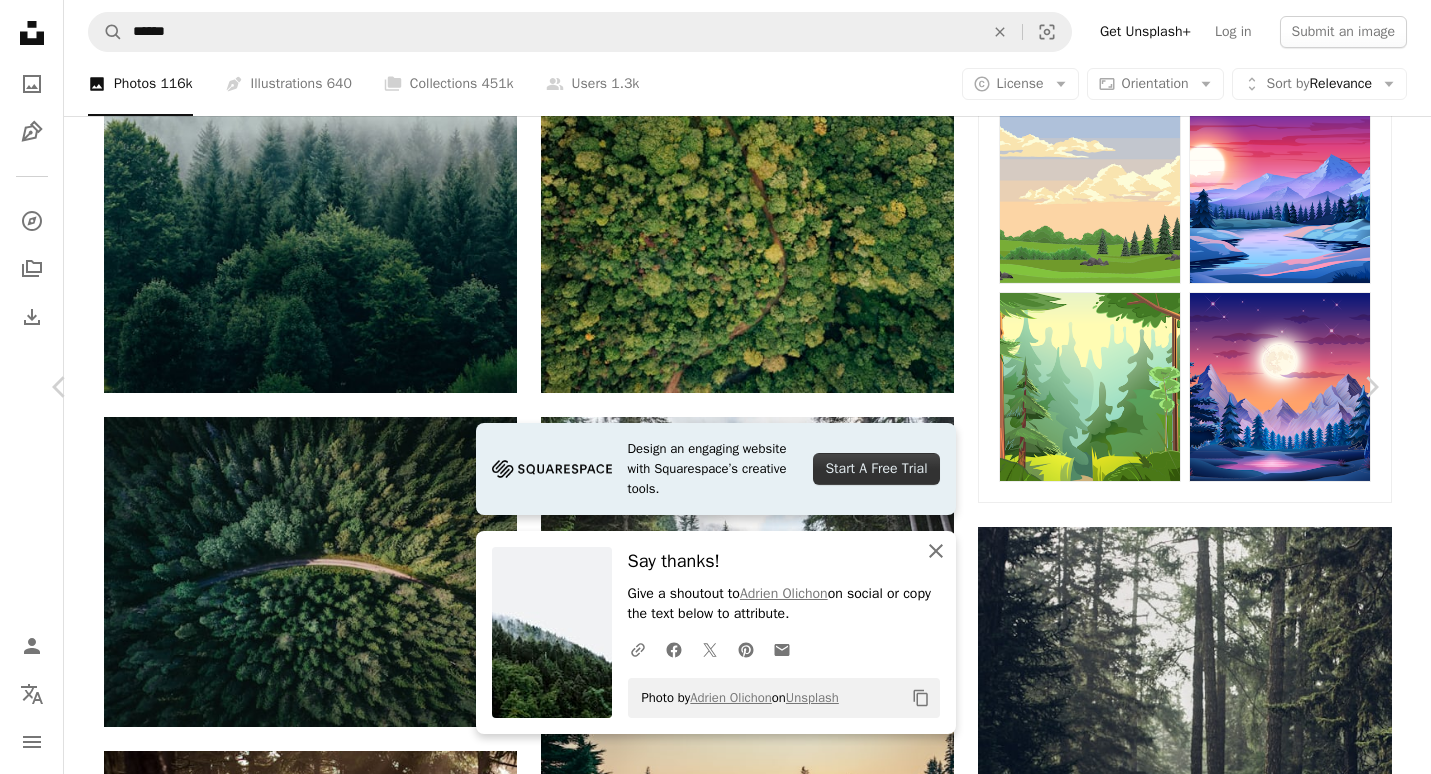 click on "An X shape" 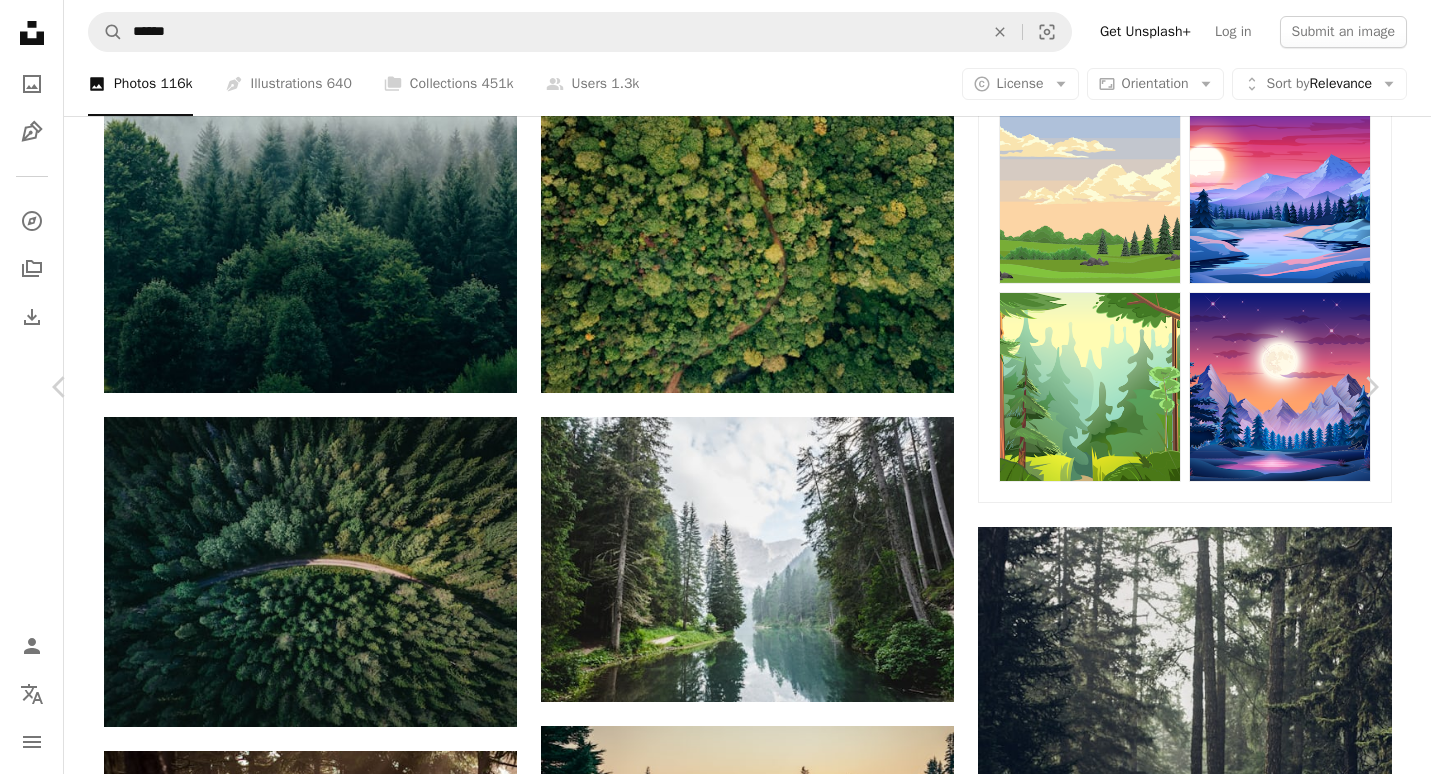scroll, scrollTop: 13271, scrollLeft: 0, axis: vertical 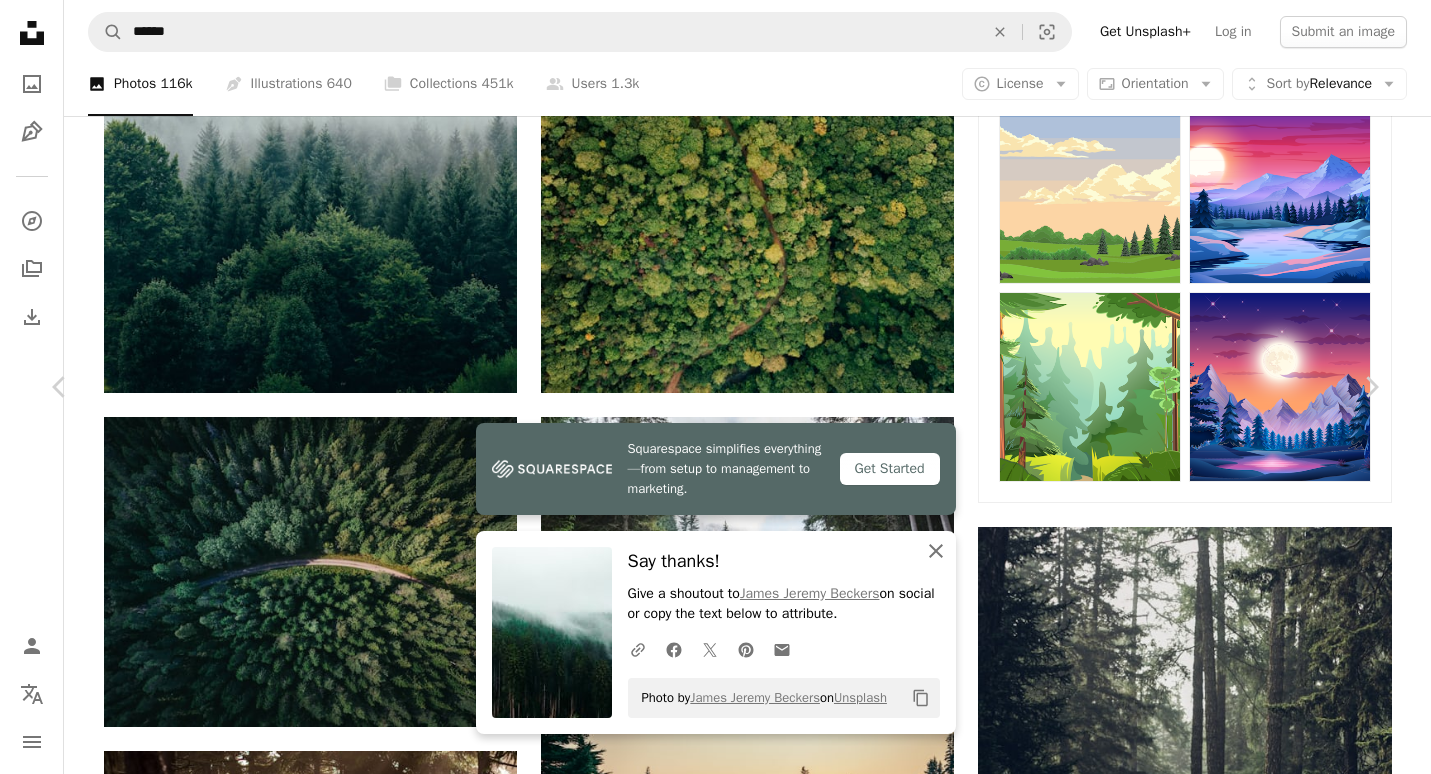 click on "An X shape" 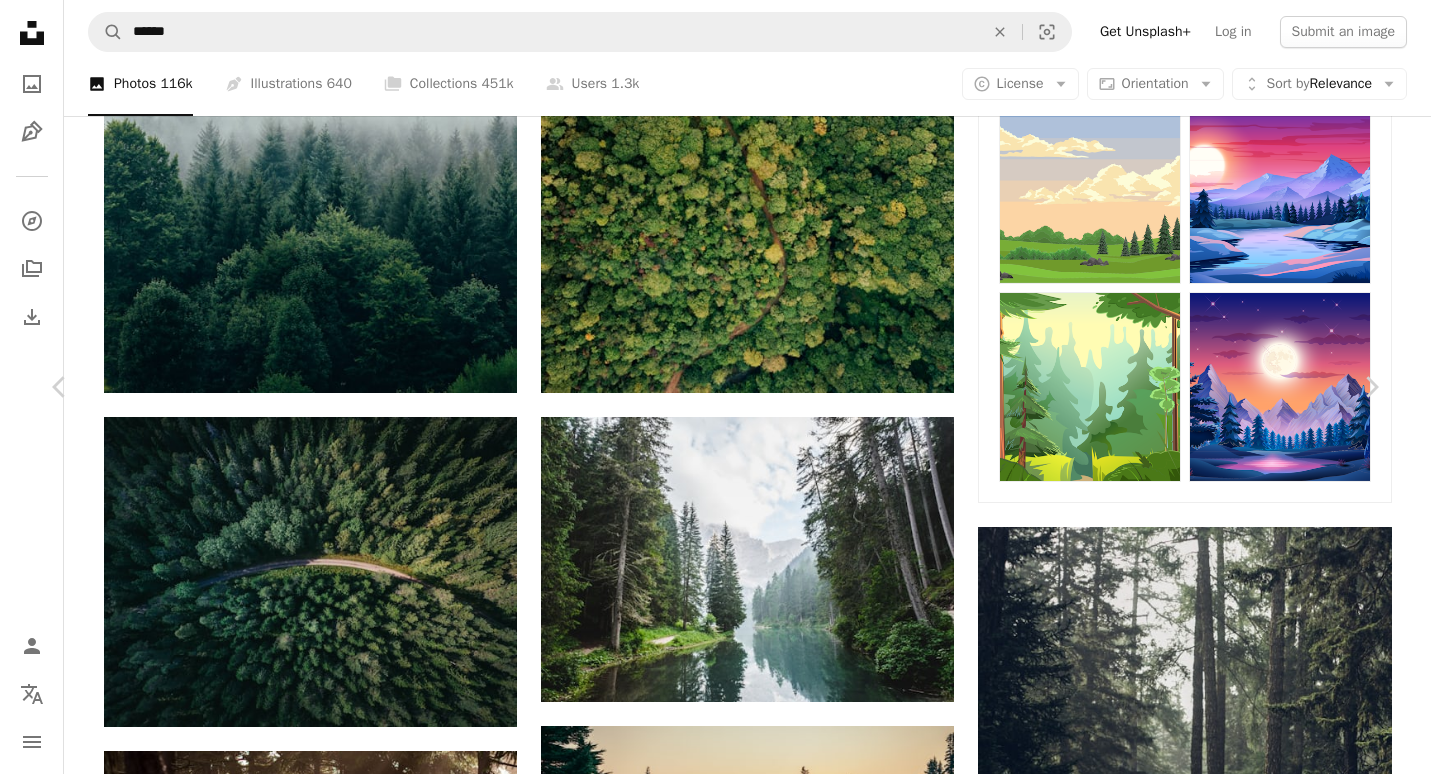scroll, scrollTop: 1200, scrollLeft: 0, axis: vertical 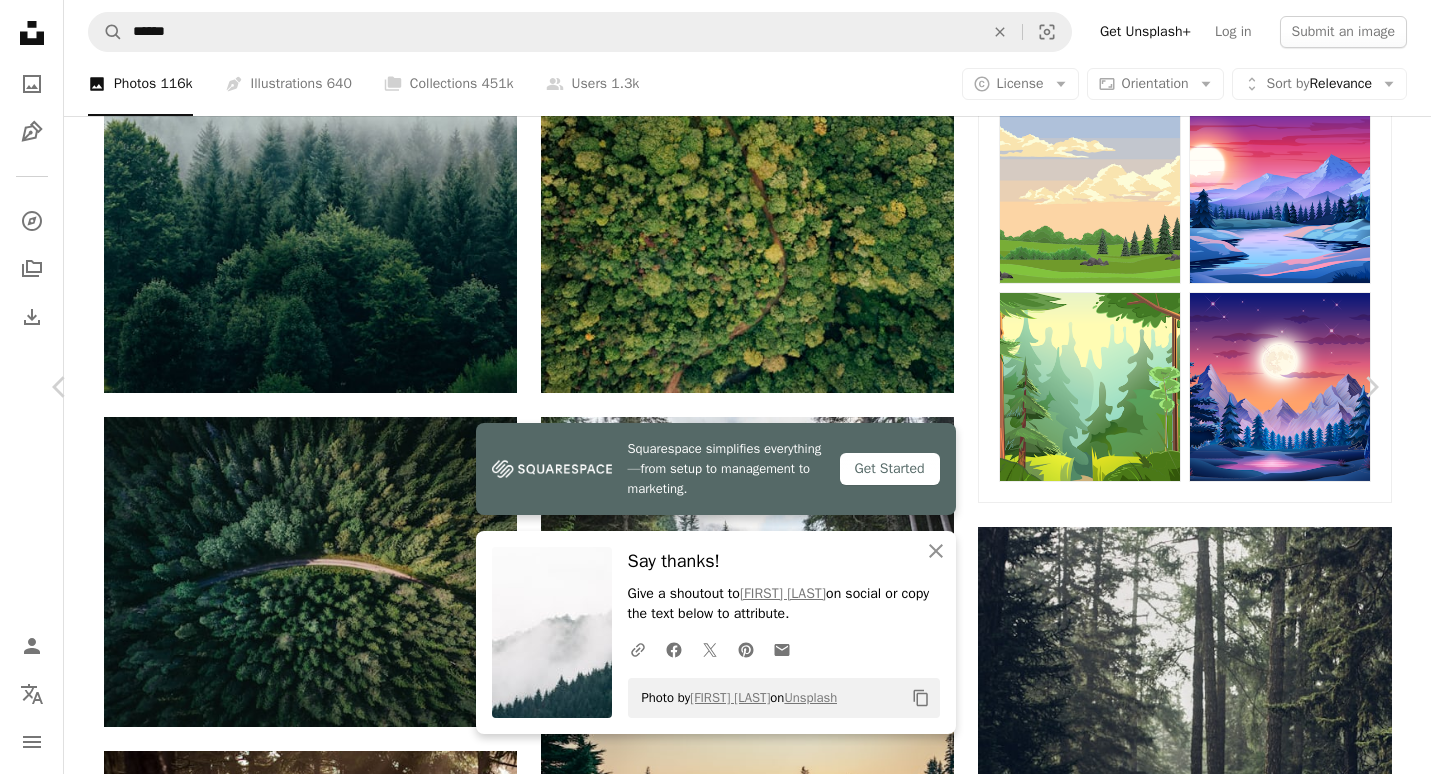 click on "Related images" at bounding box center [708, 8395] 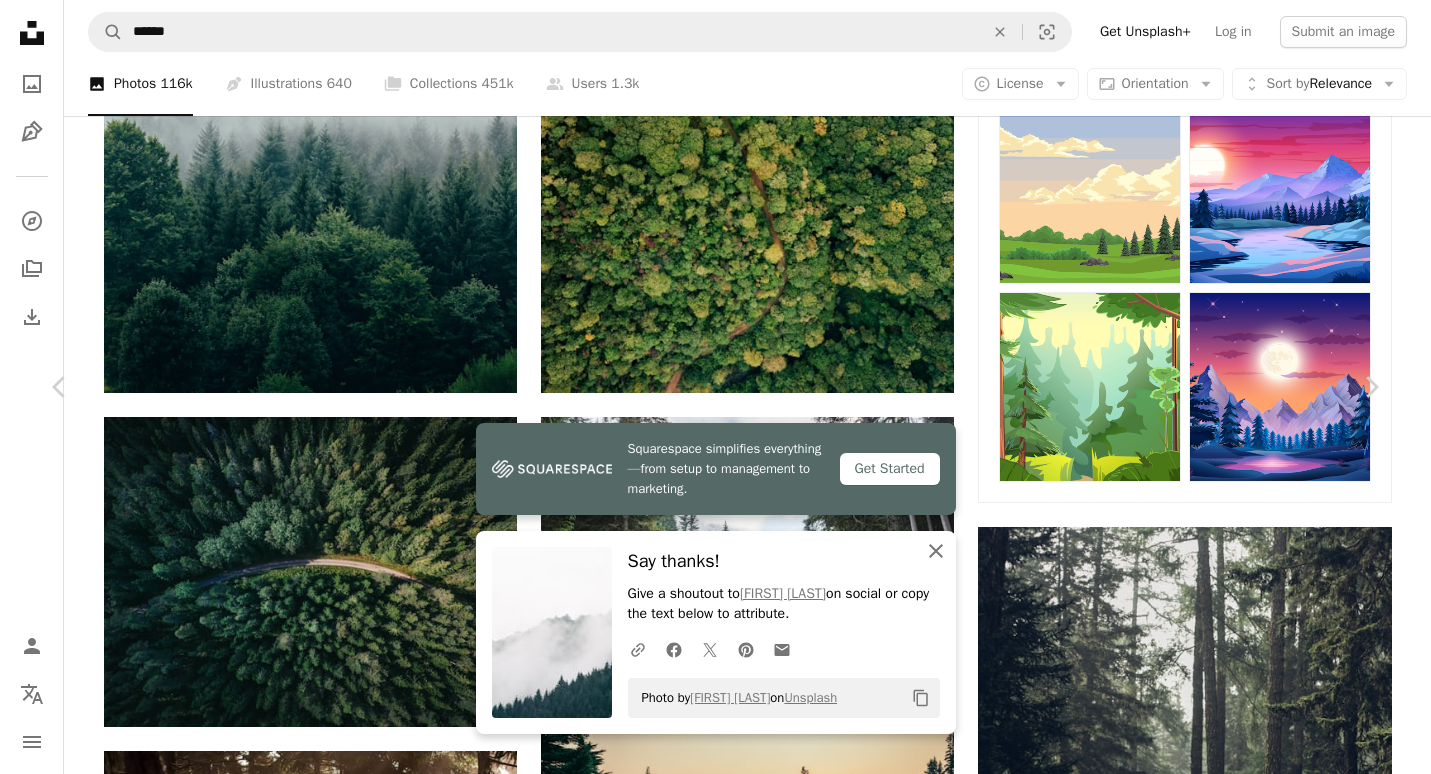 click 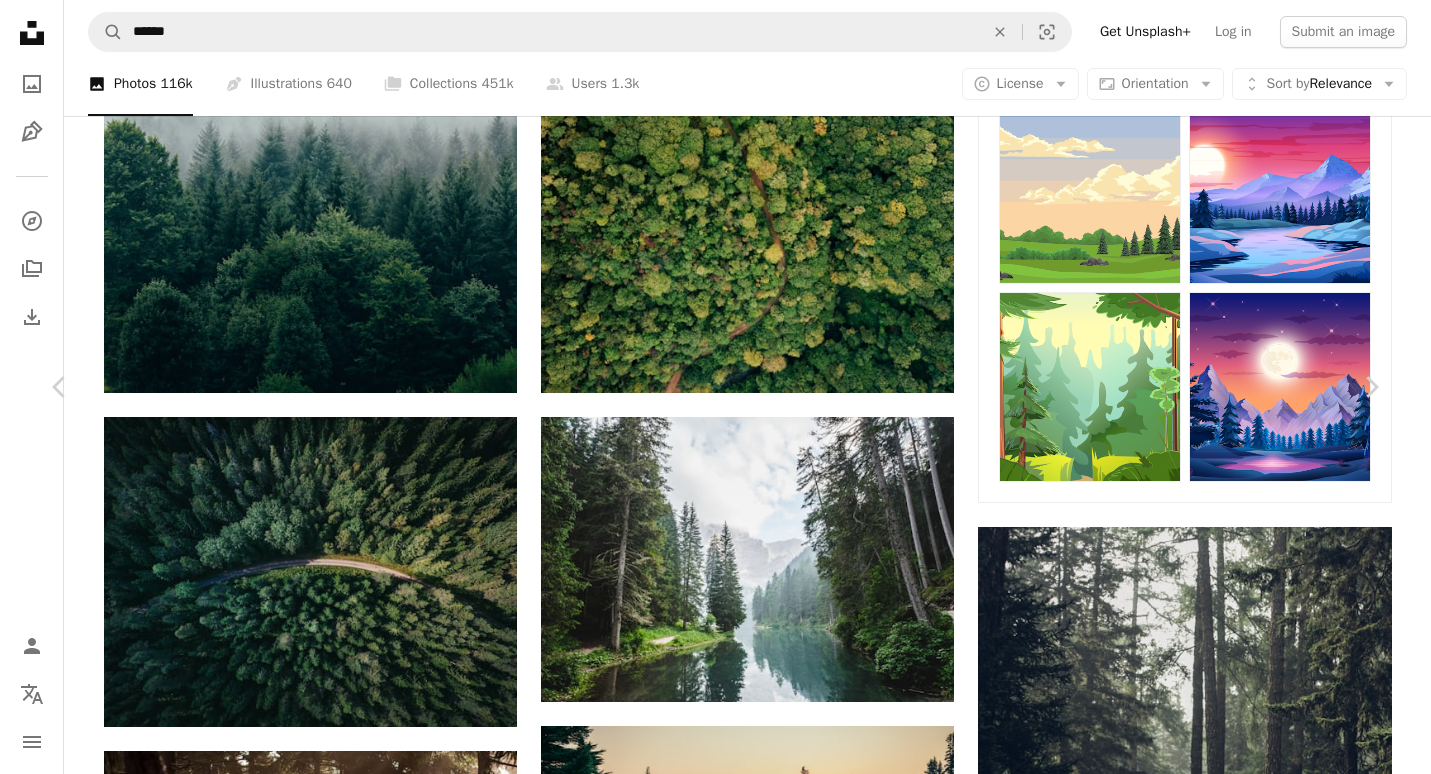 scroll, scrollTop: 3246, scrollLeft: 0, axis: vertical 